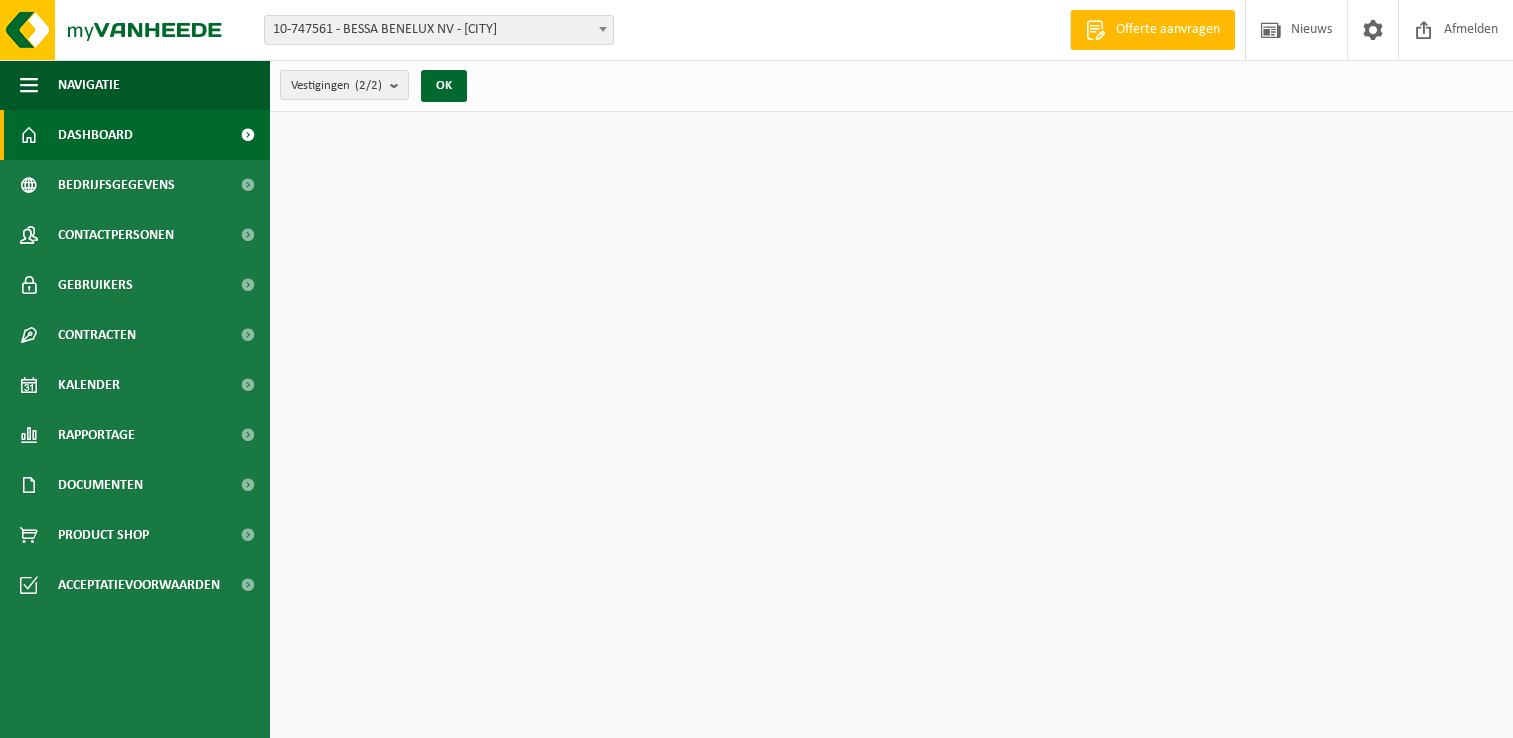 scroll, scrollTop: 0, scrollLeft: 0, axis: both 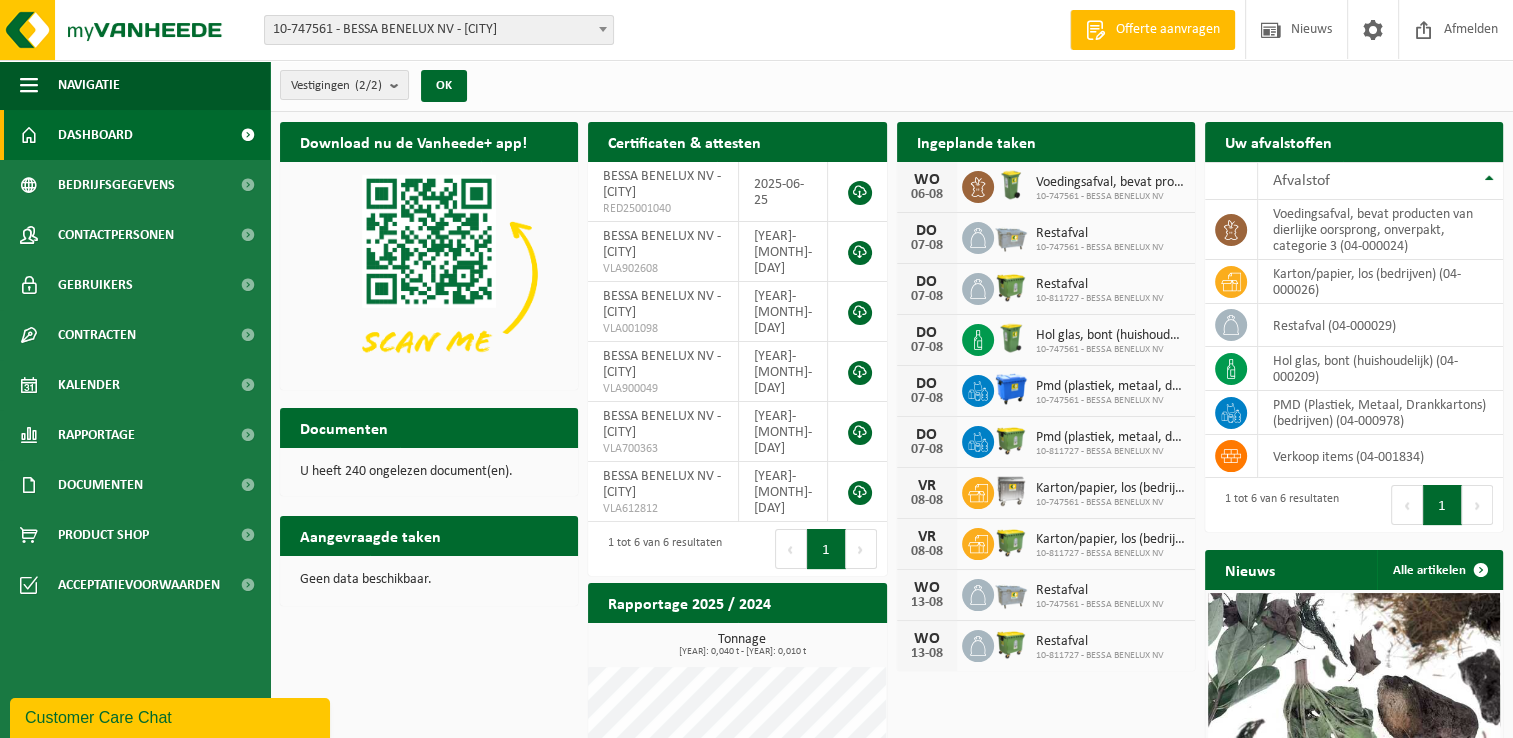click on "10-747561 - BESSA BENELUX NV - [CITY]" at bounding box center (439, 30) 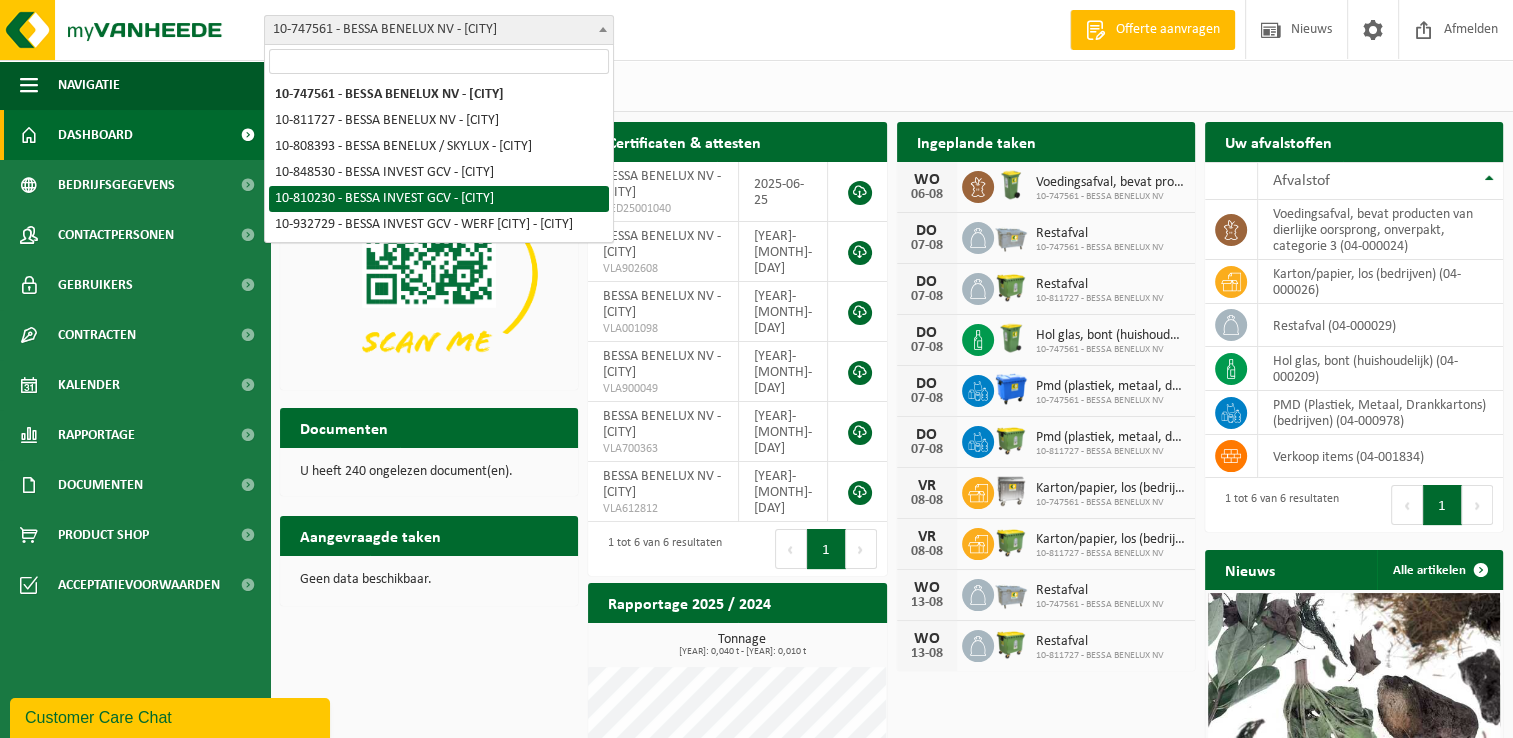 select on "95463" 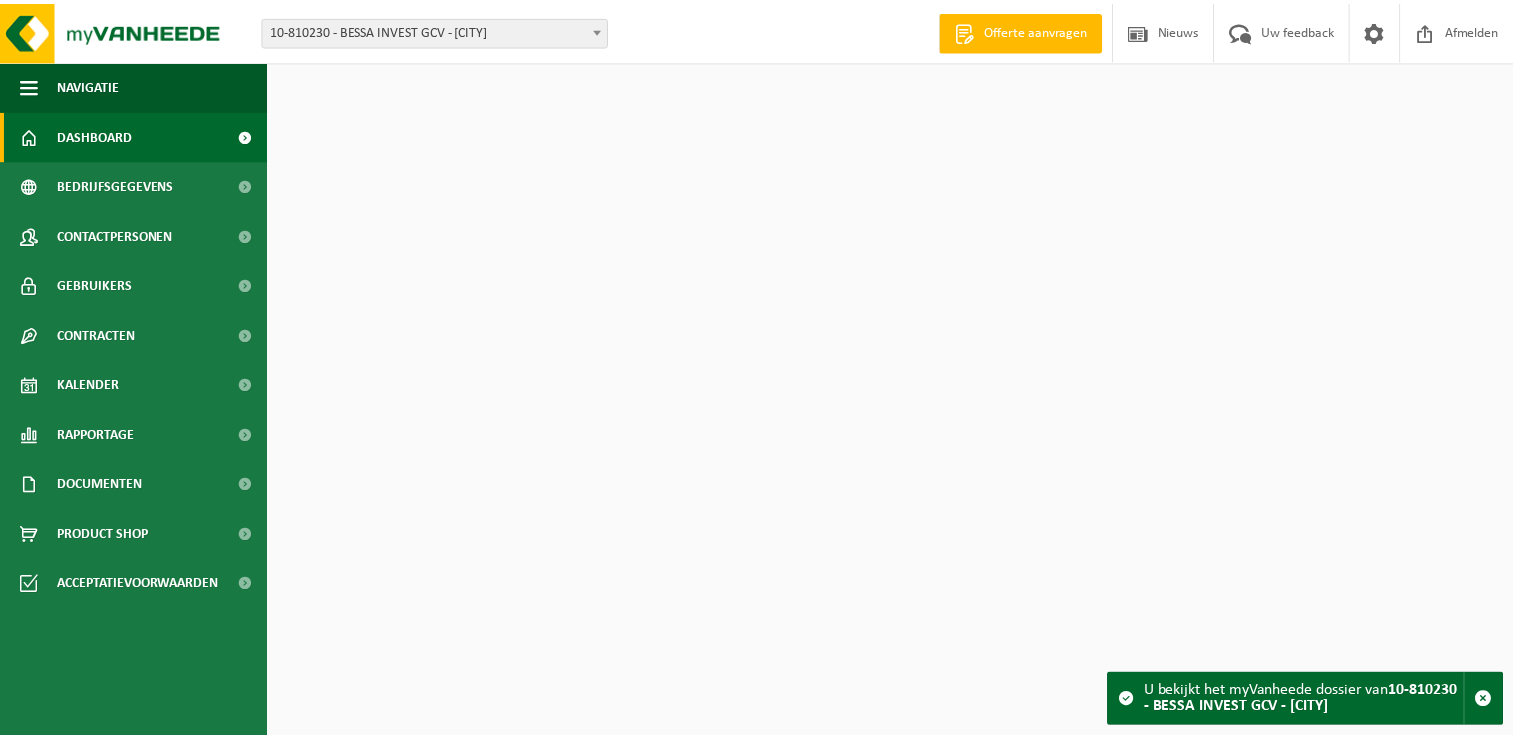 scroll, scrollTop: 0, scrollLeft: 0, axis: both 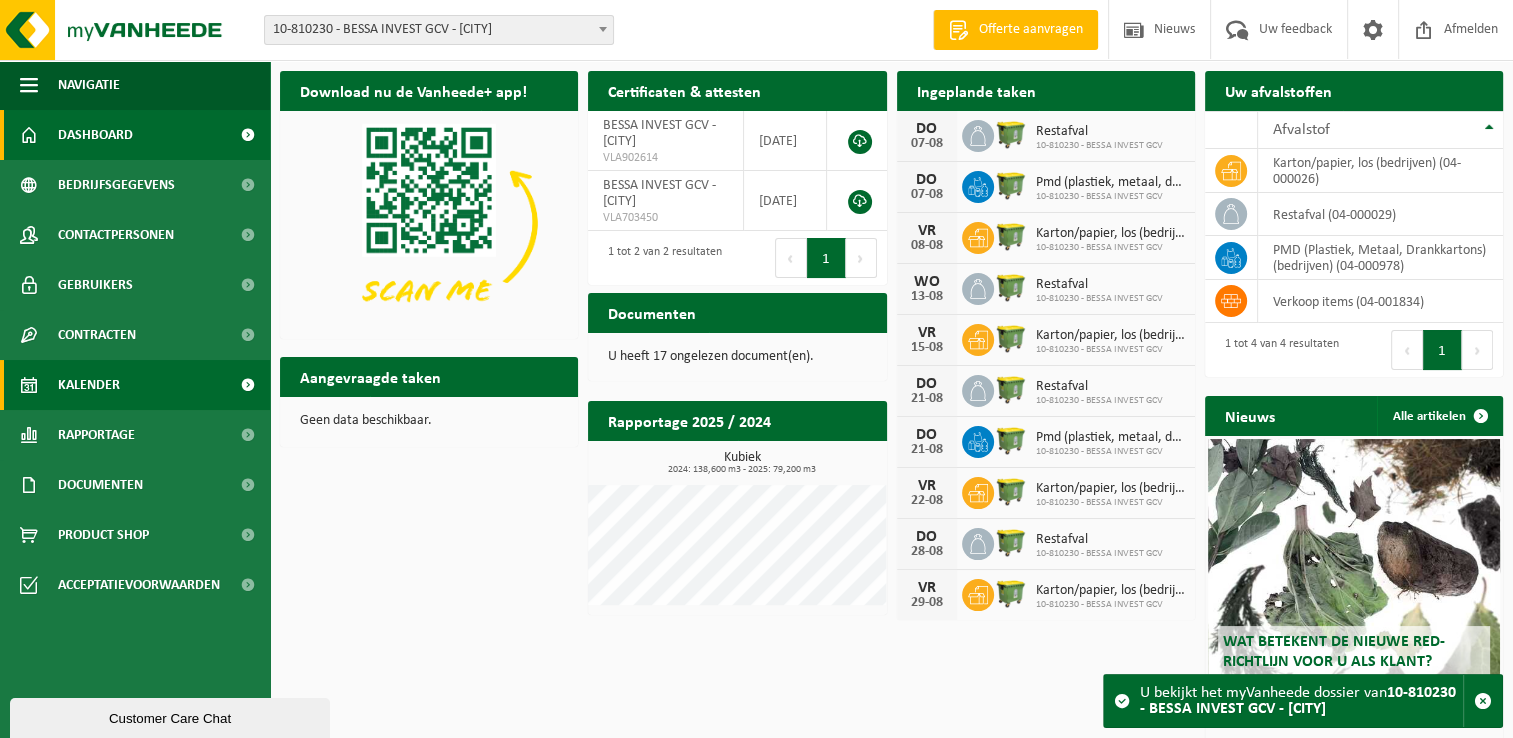 click on "Kalender" at bounding box center [89, 385] 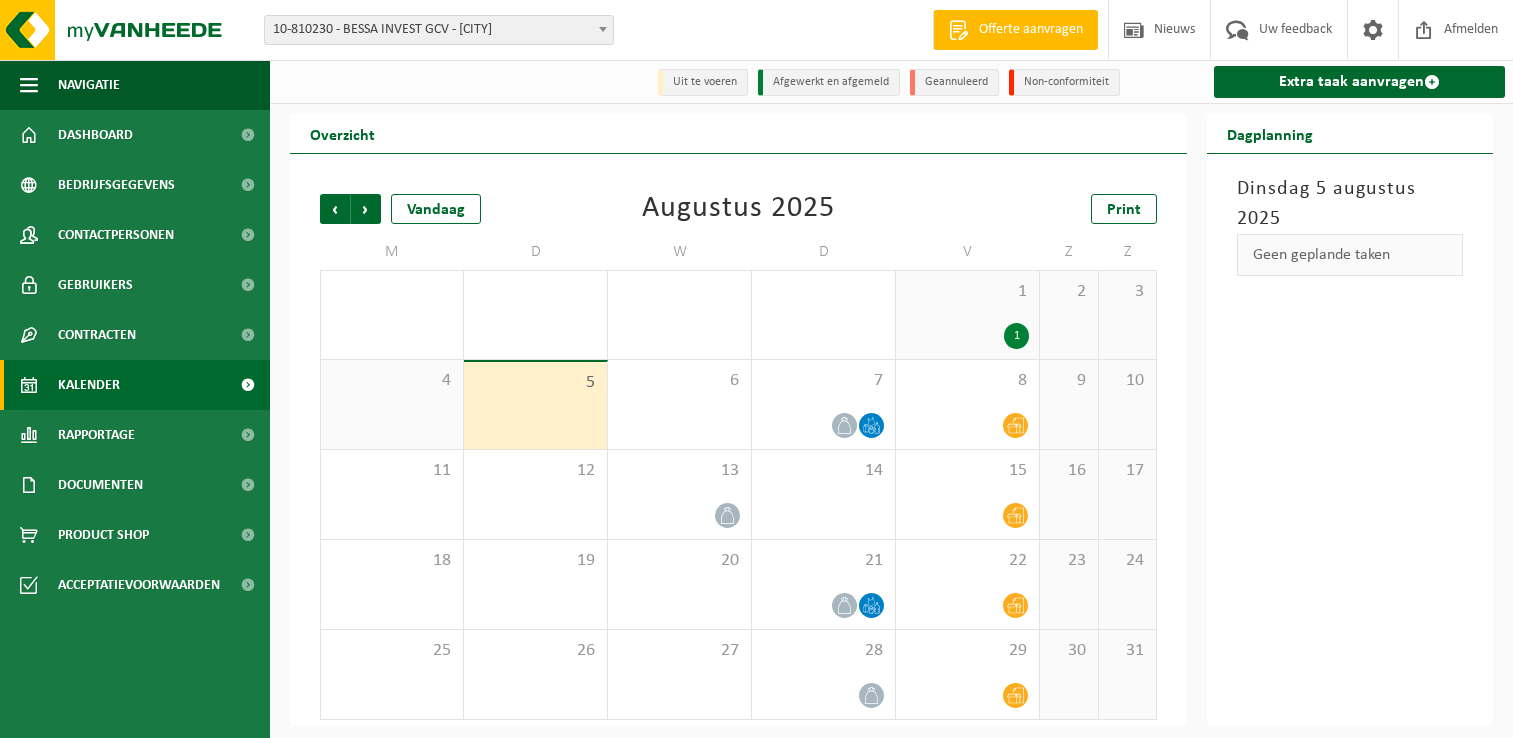 scroll, scrollTop: 0, scrollLeft: 0, axis: both 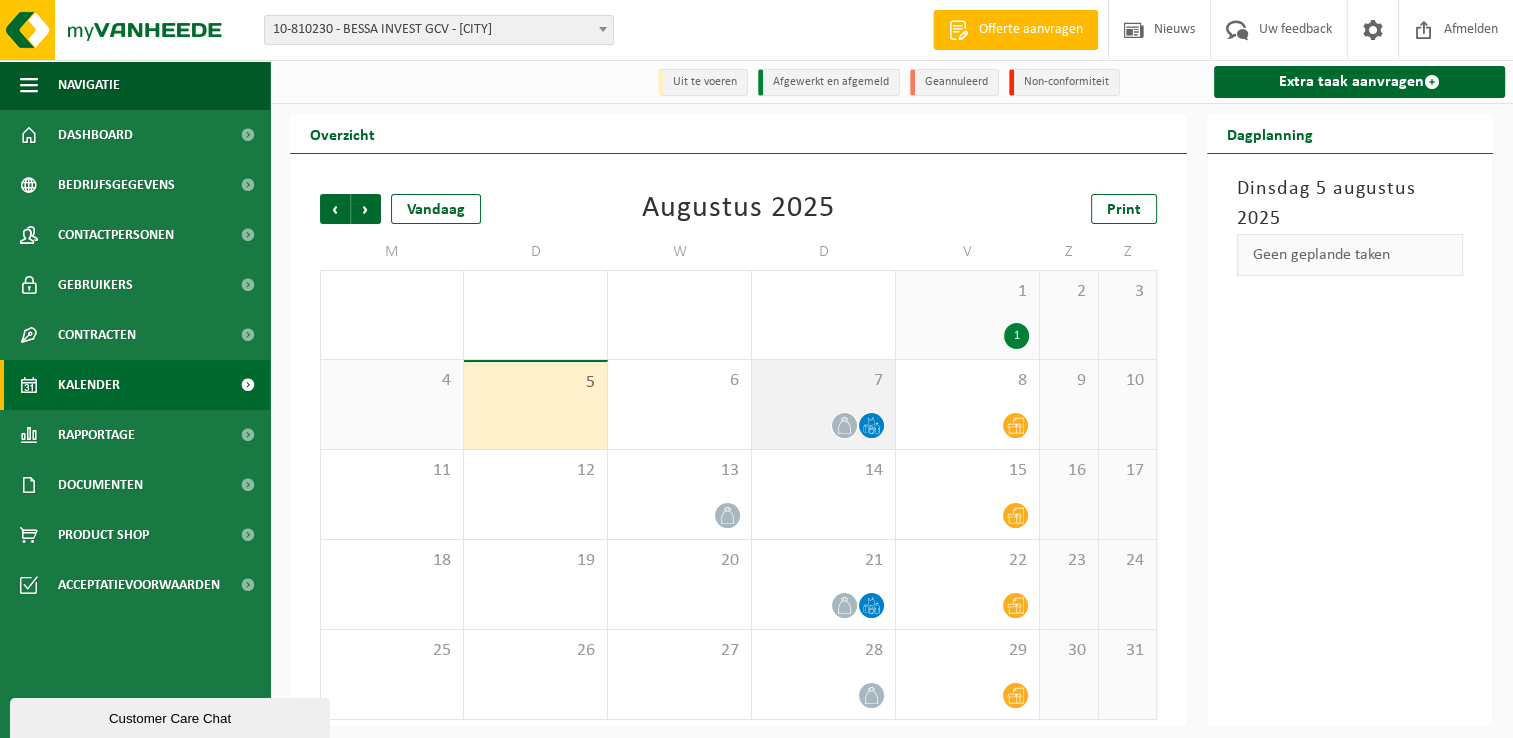 click at bounding box center [823, 425] 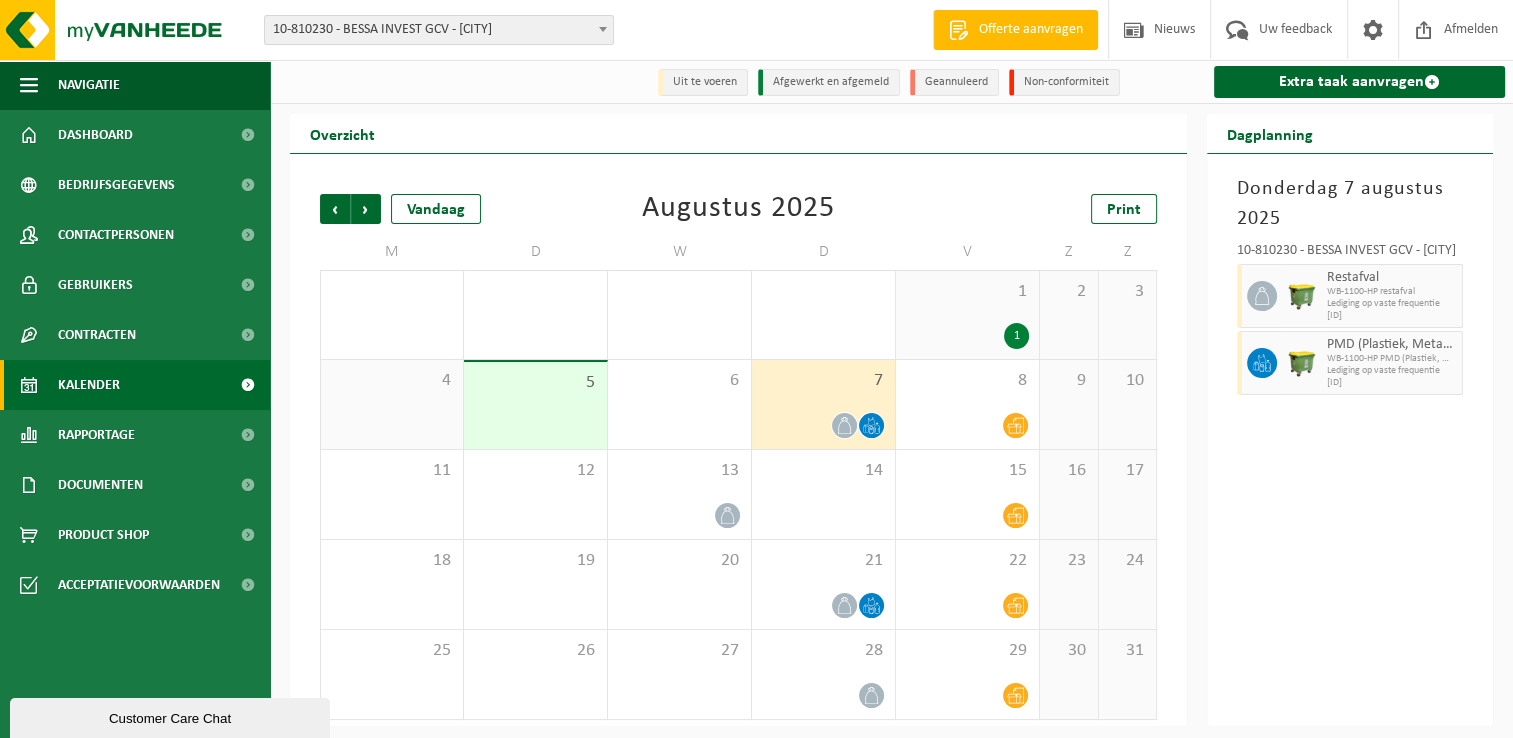 click at bounding box center [823, 425] 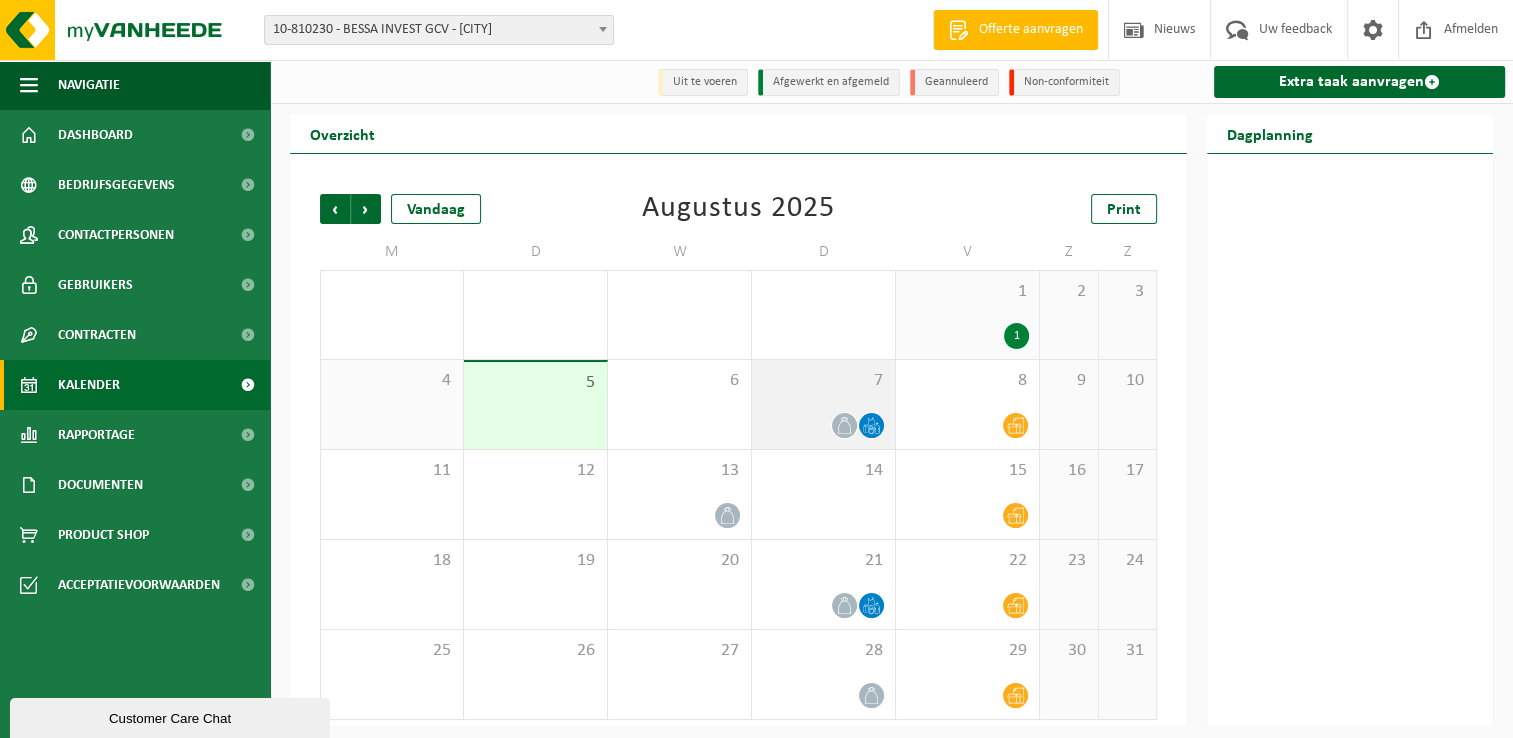 click on "7" at bounding box center [823, 381] 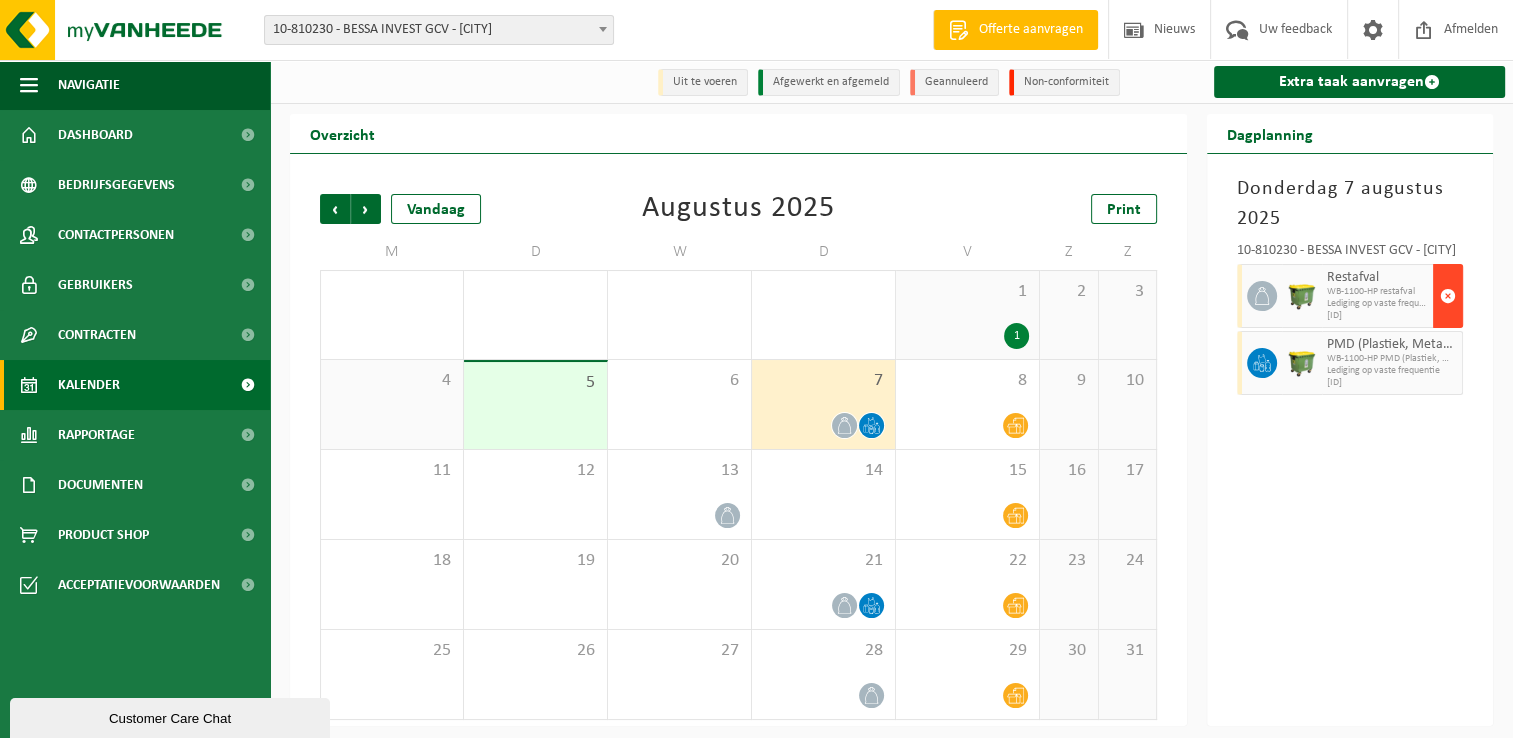 click at bounding box center [1448, 296] 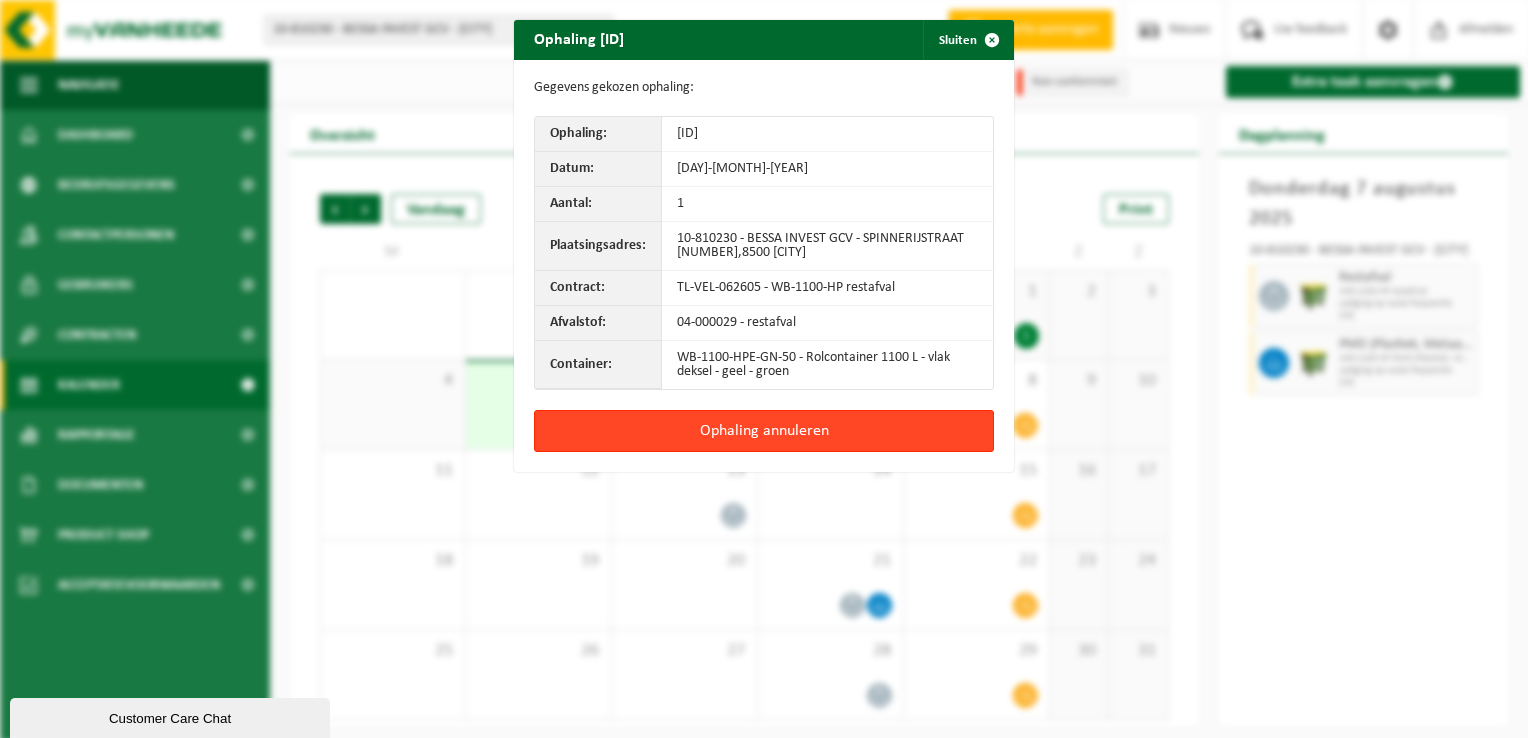 click on "Ophaling annuleren" at bounding box center (764, 431) 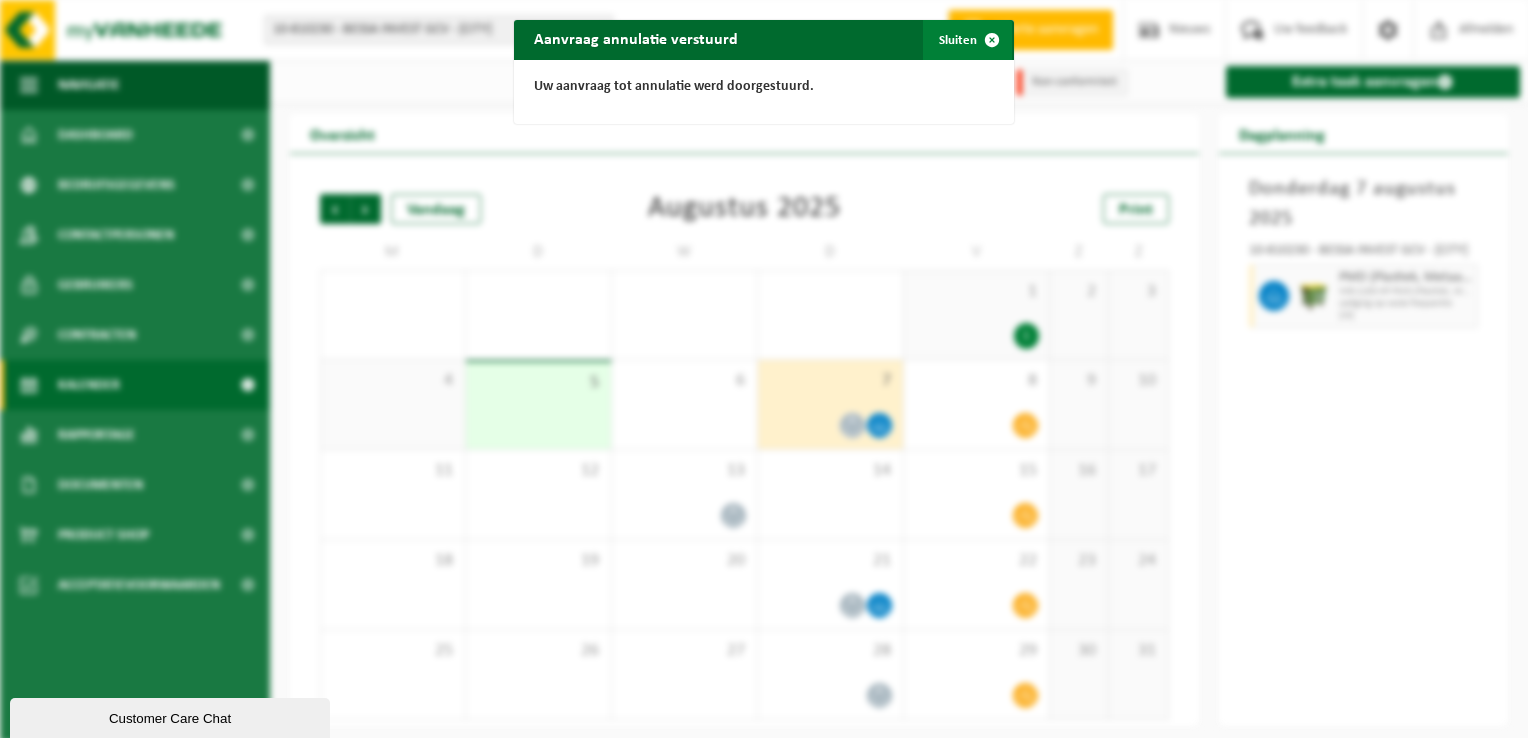 click at bounding box center (992, 40) 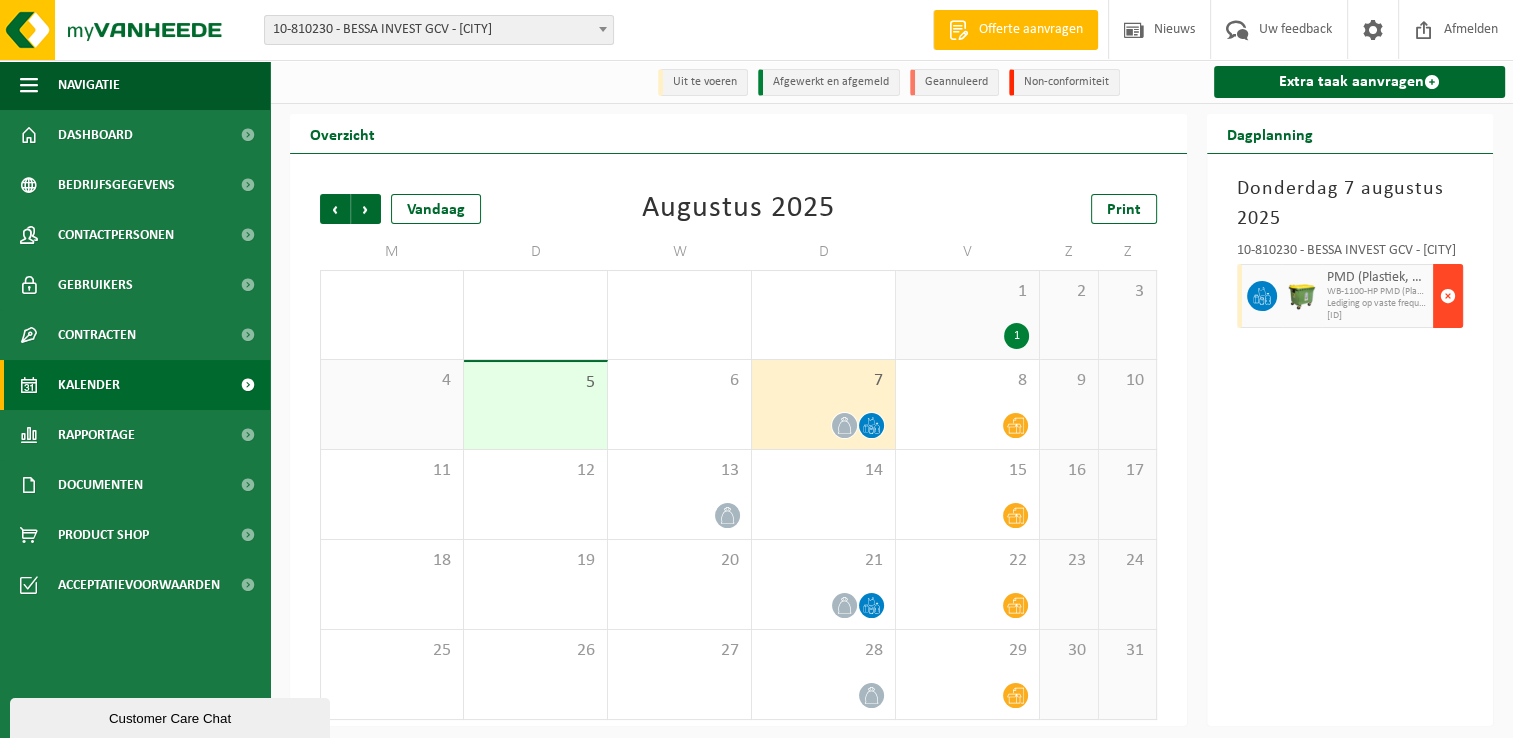 click at bounding box center [1448, 296] 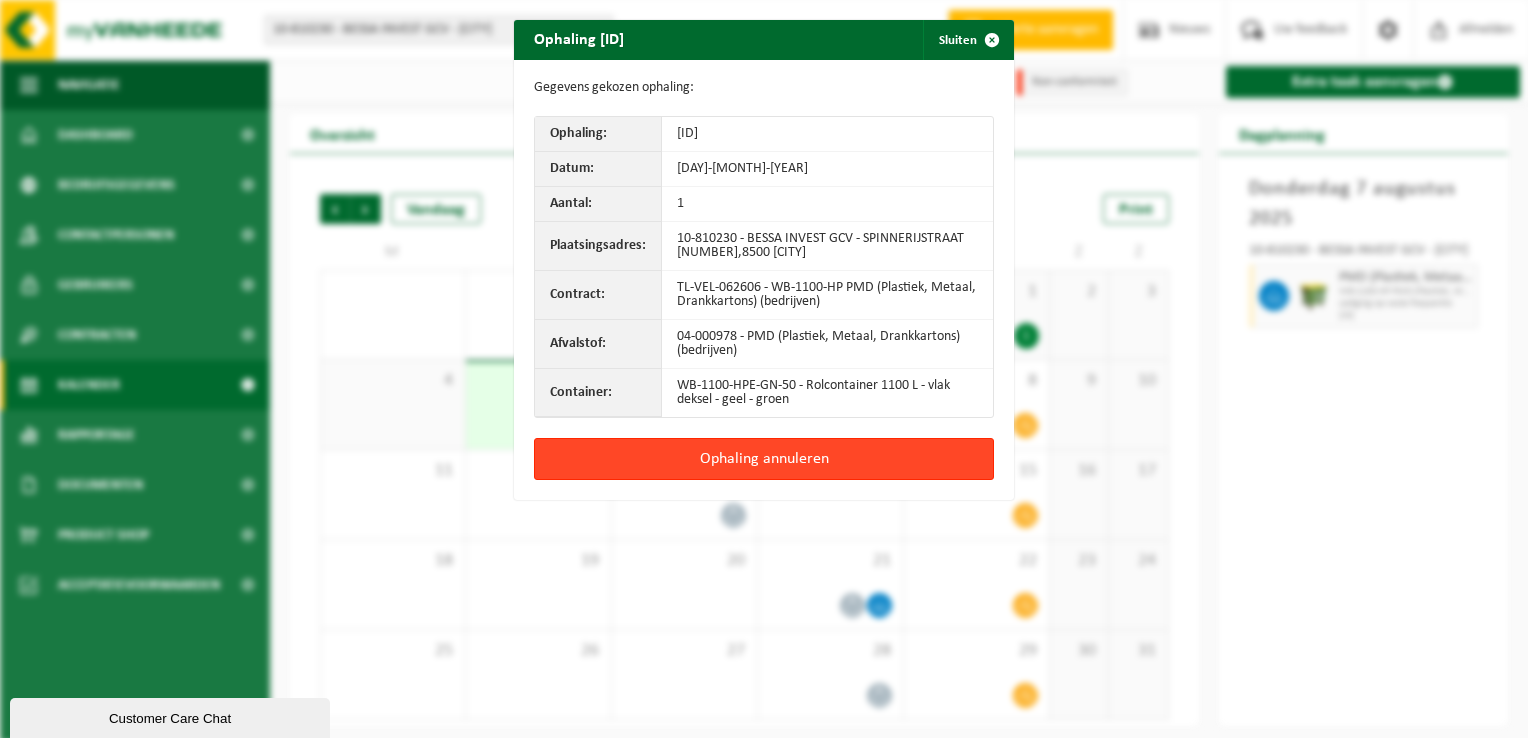 click on "Ophaling annuleren" at bounding box center (764, 459) 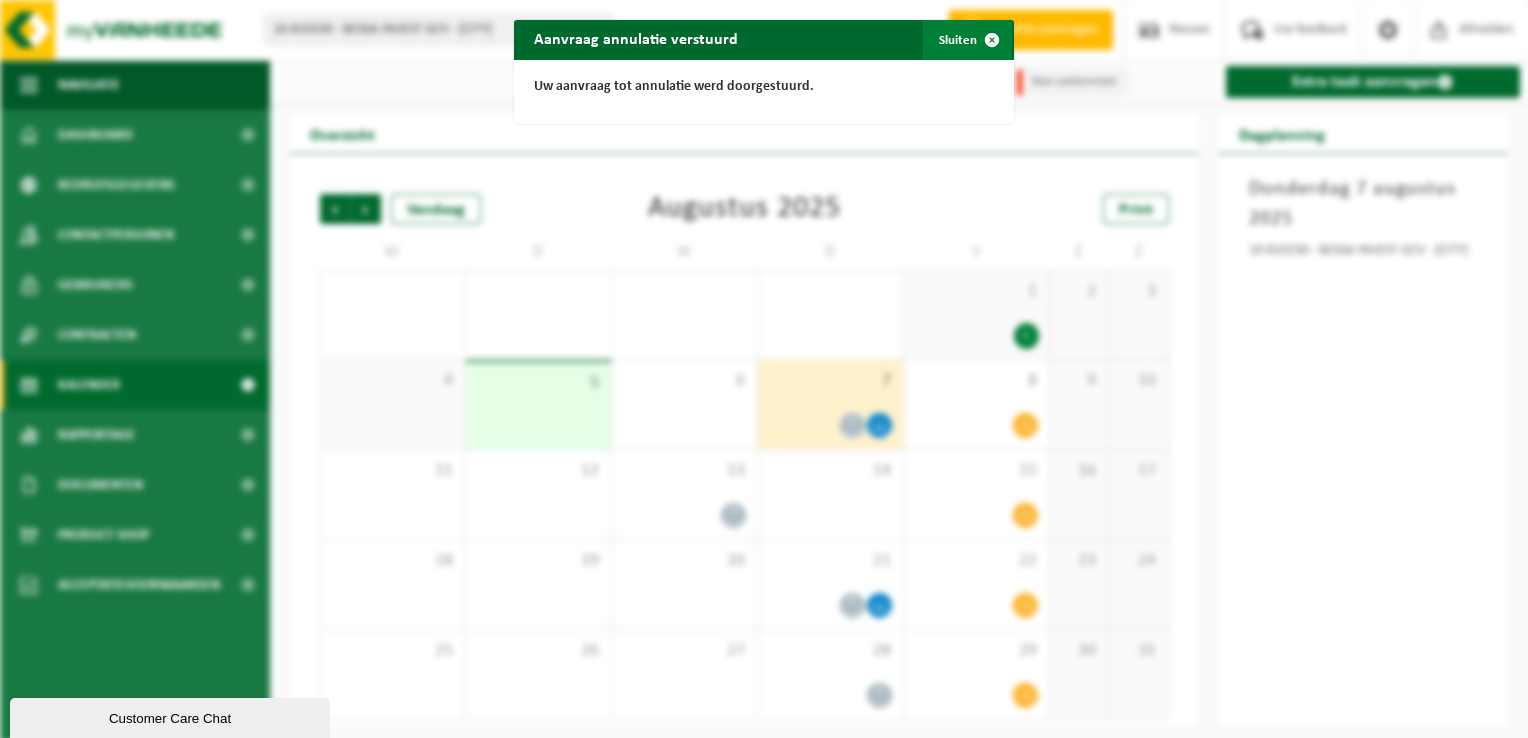click at bounding box center [992, 40] 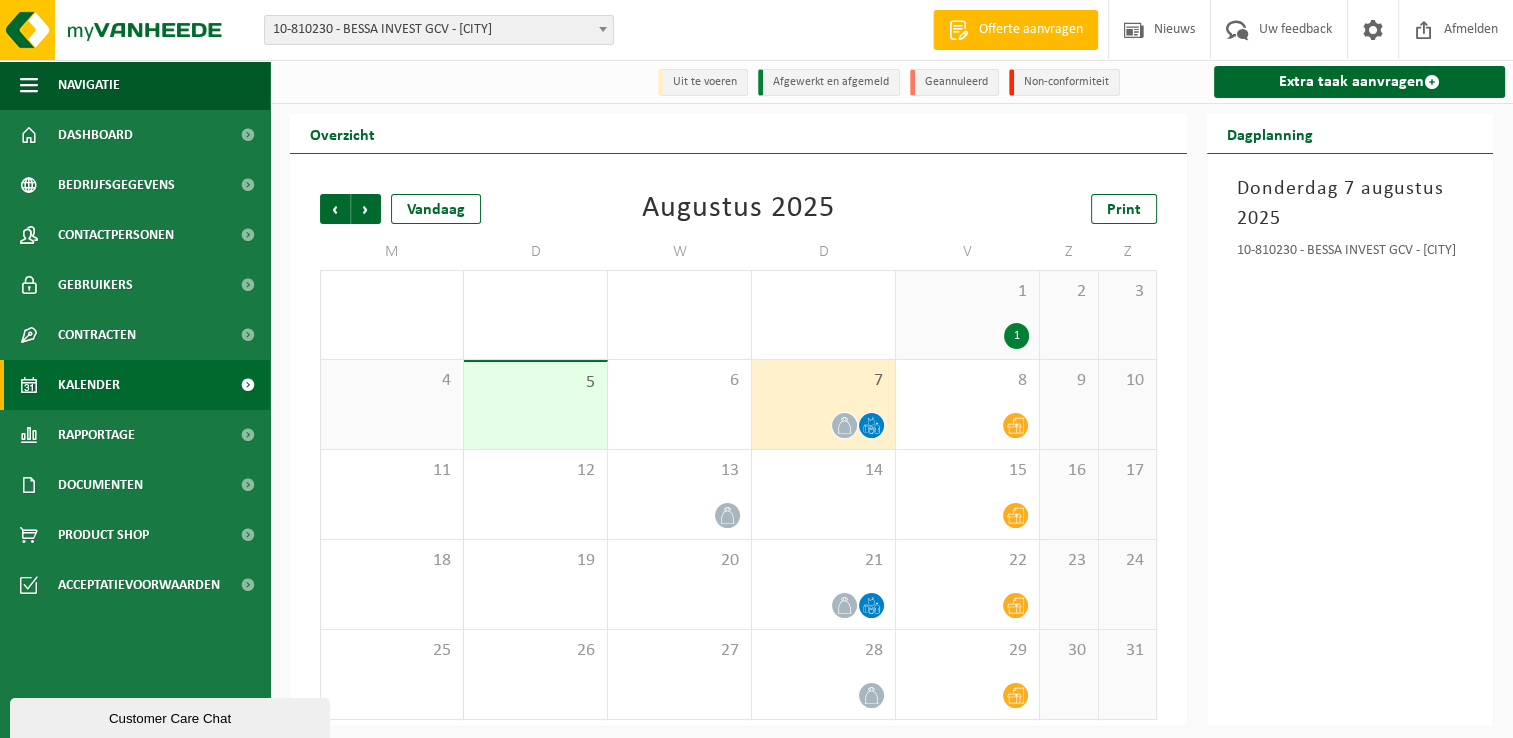 click on "7" at bounding box center (823, 404) 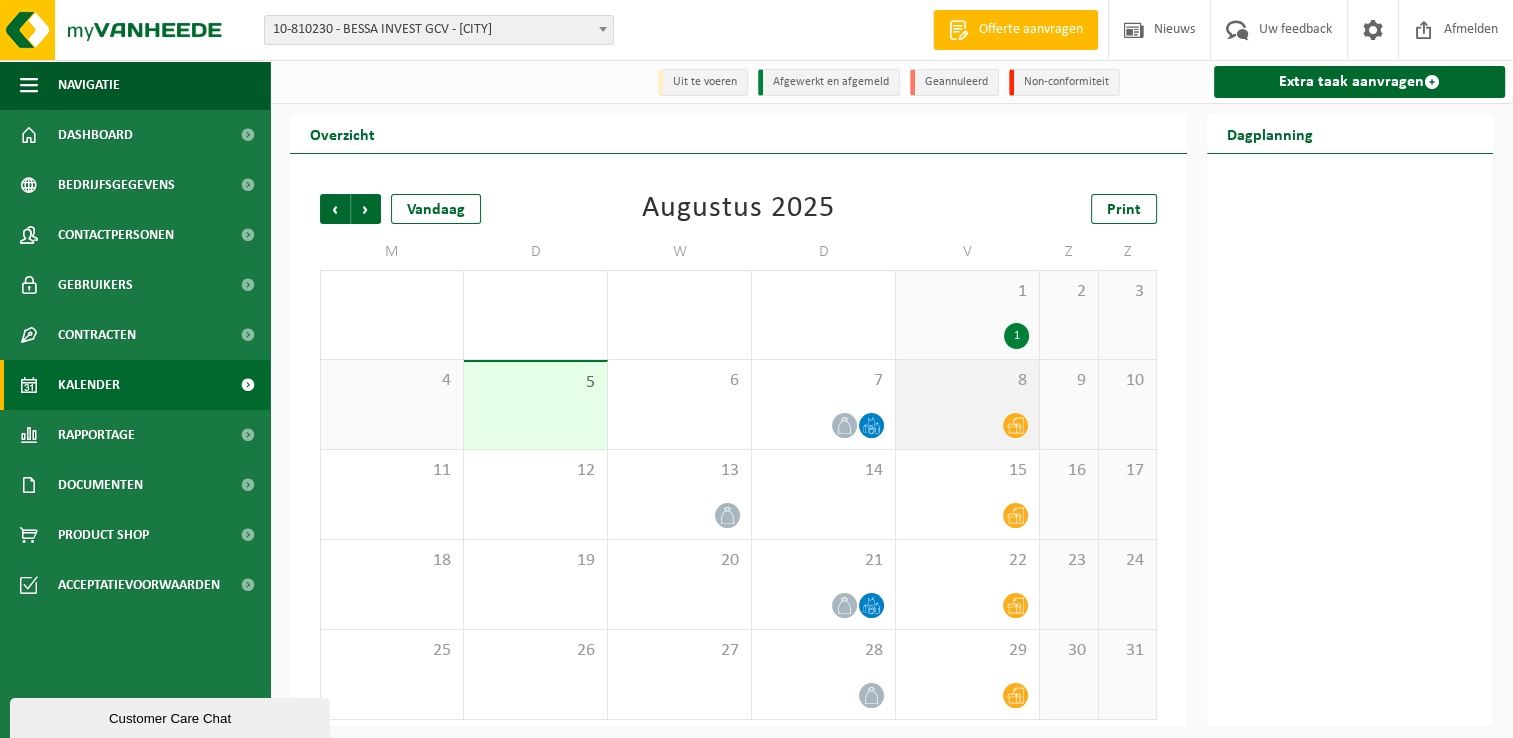 click on "8" at bounding box center (967, 404) 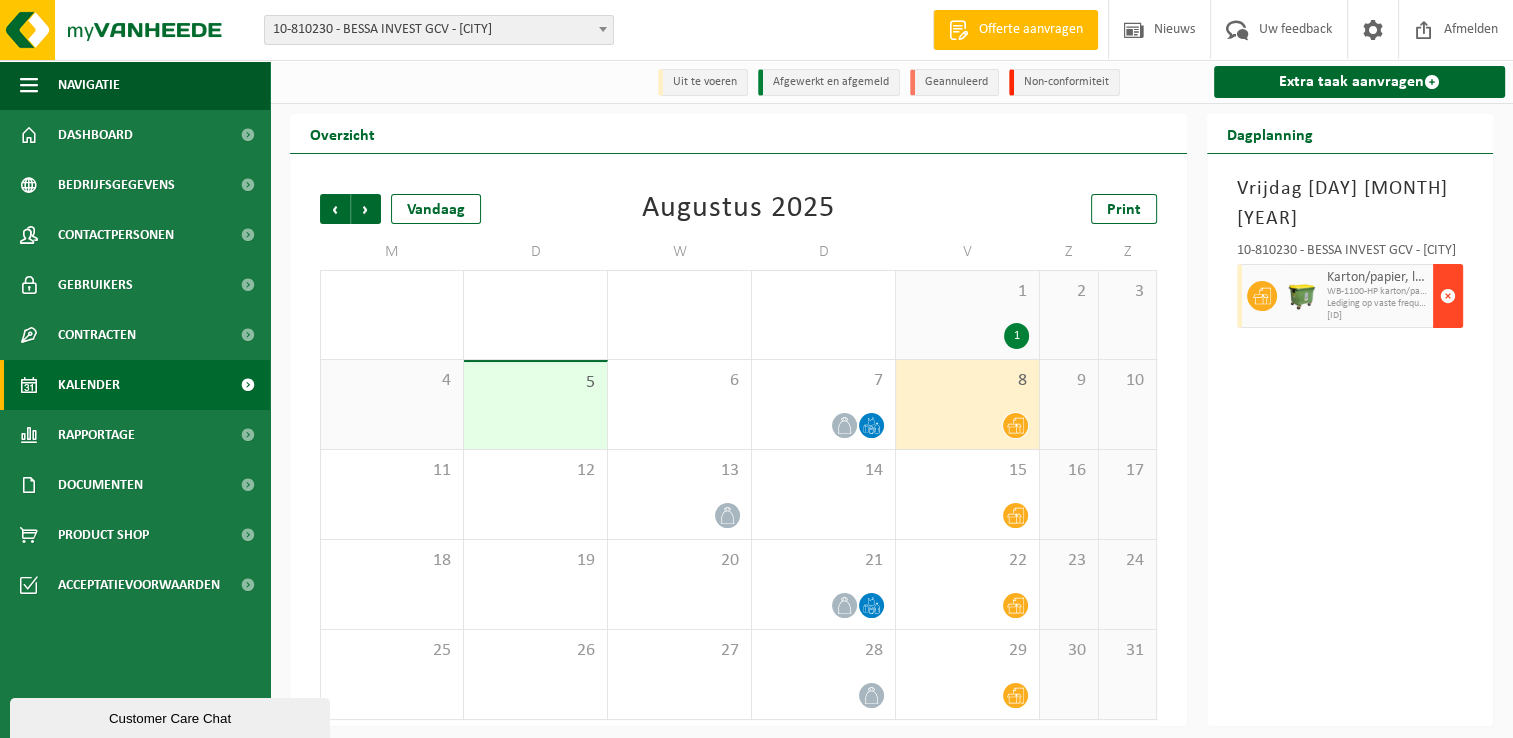 click at bounding box center [1448, 296] 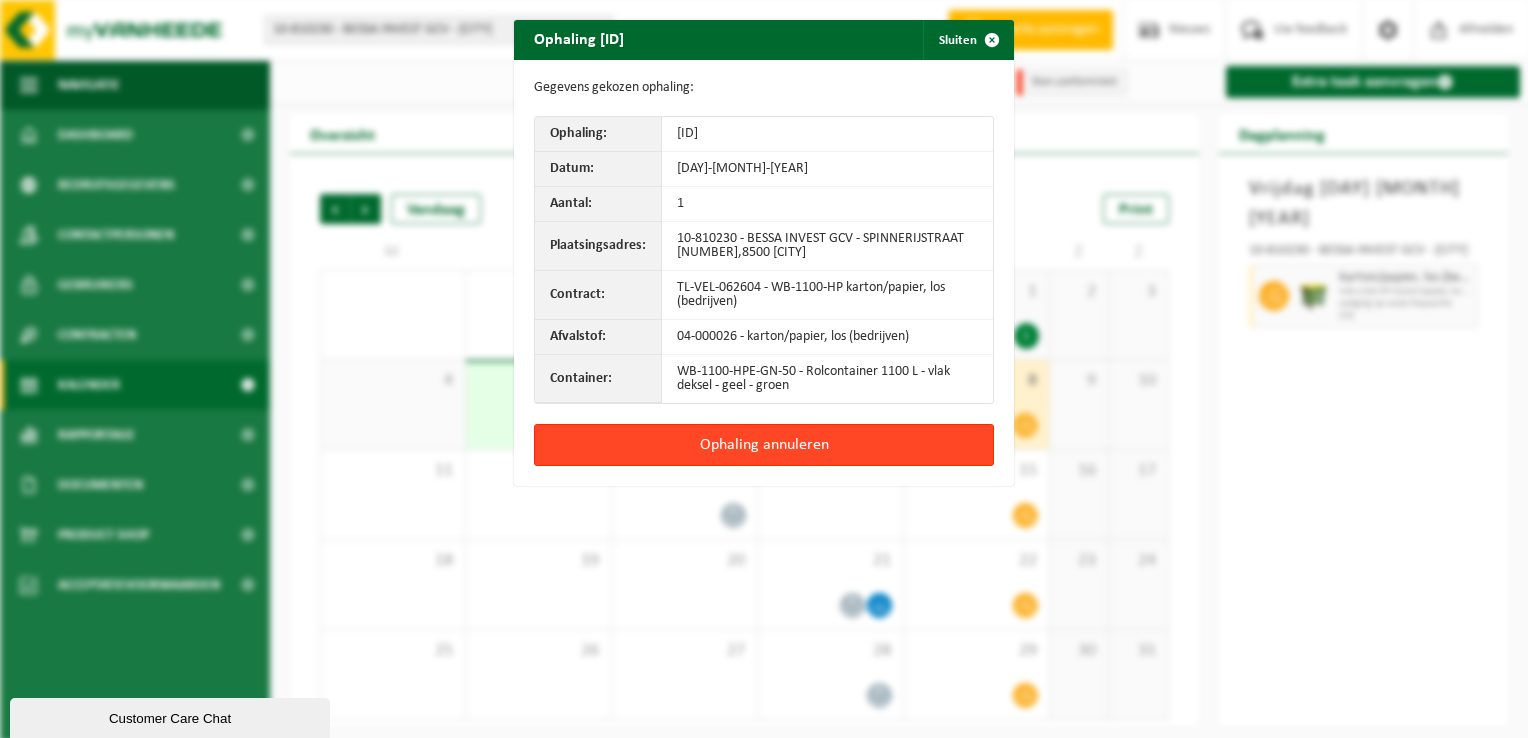 click on "Ophaling annuleren" at bounding box center (764, 445) 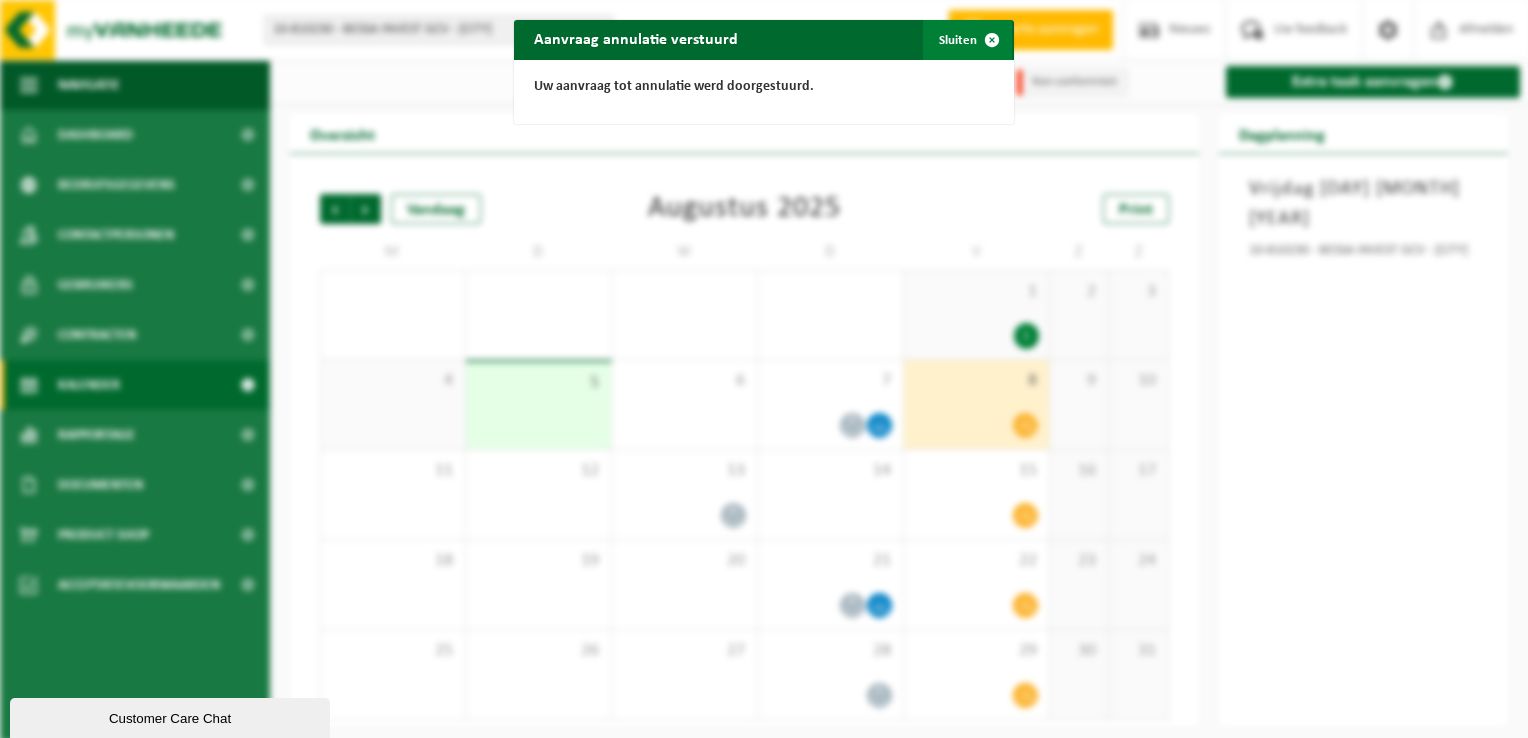 click on "Sluiten" at bounding box center [967, 40] 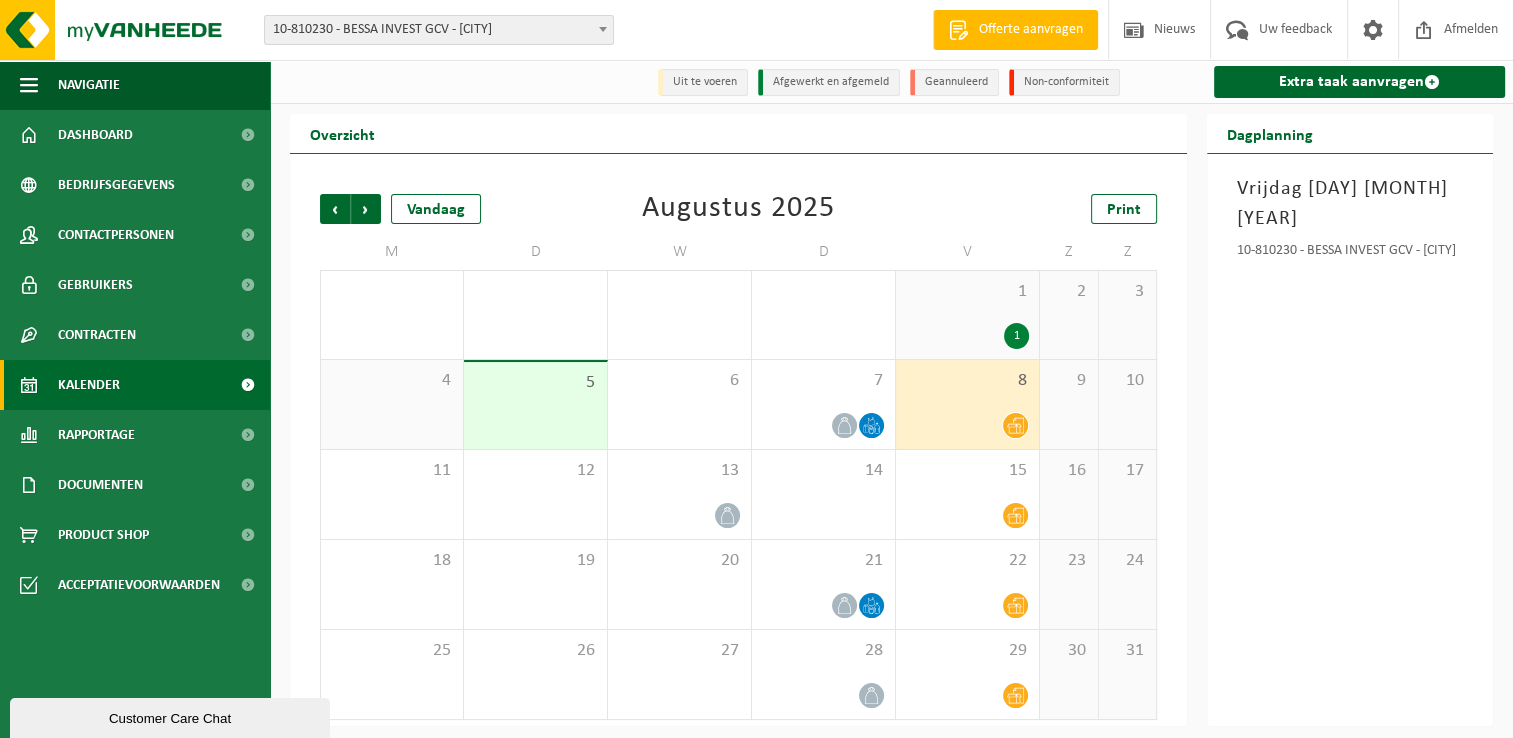 click on "[NUMBER] - BESSA INVEST GCV - [CITY]" at bounding box center [439, 30] 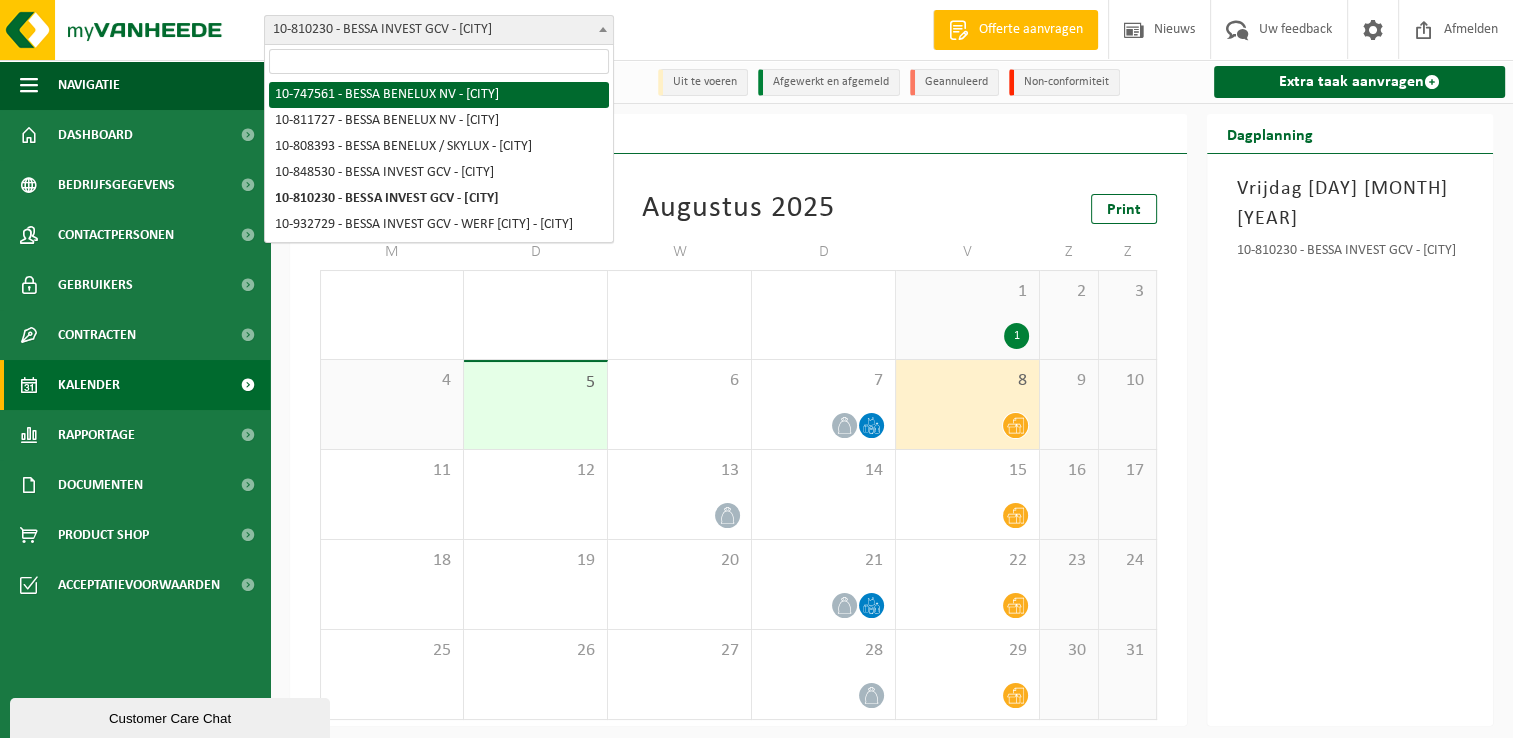 select on "25601" 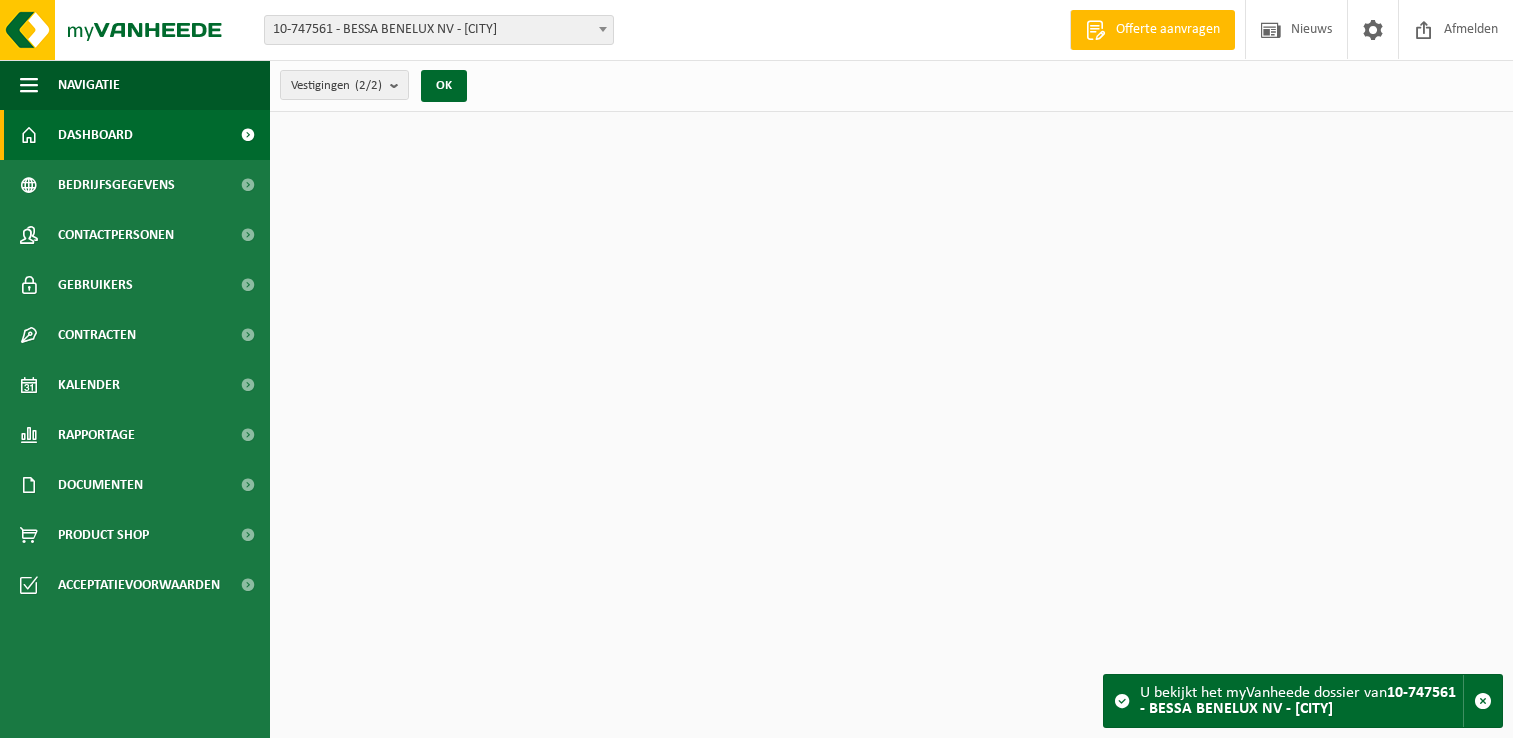 scroll, scrollTop: 0, scrollLeft: 0, axis: both 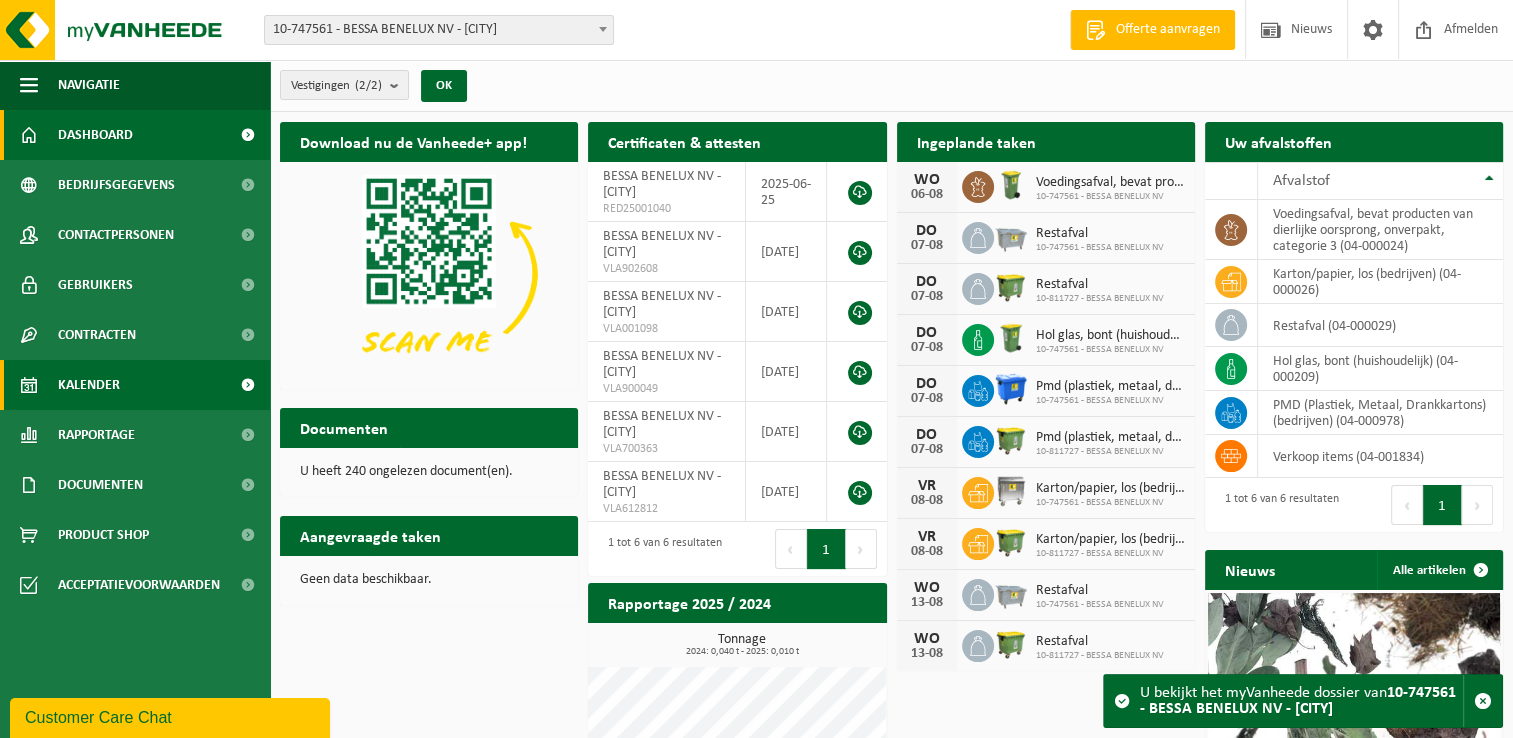 click on "Kalender" at bounding box center (135, 385) 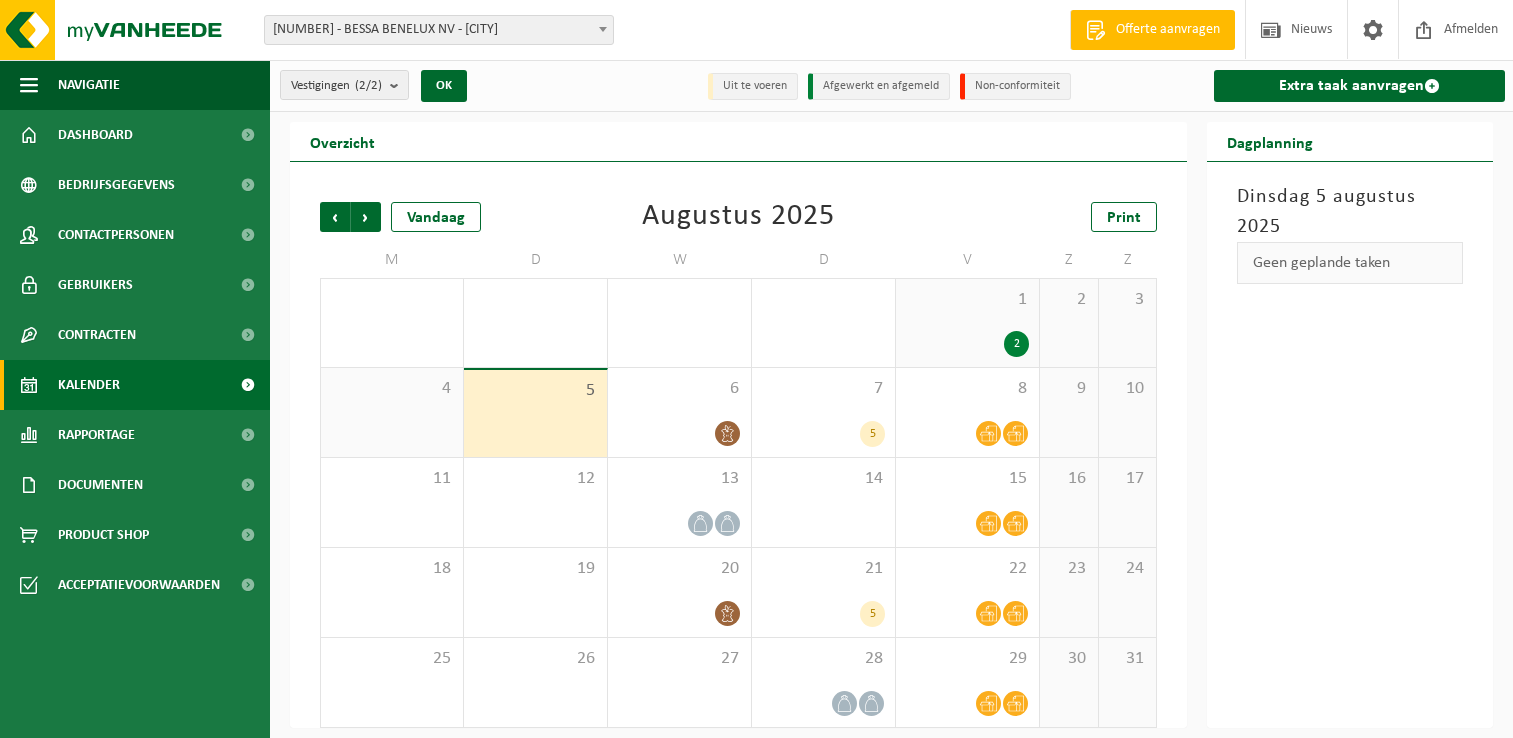 scroll, scrollTop: 0, scrollLeft: 0, axis: both 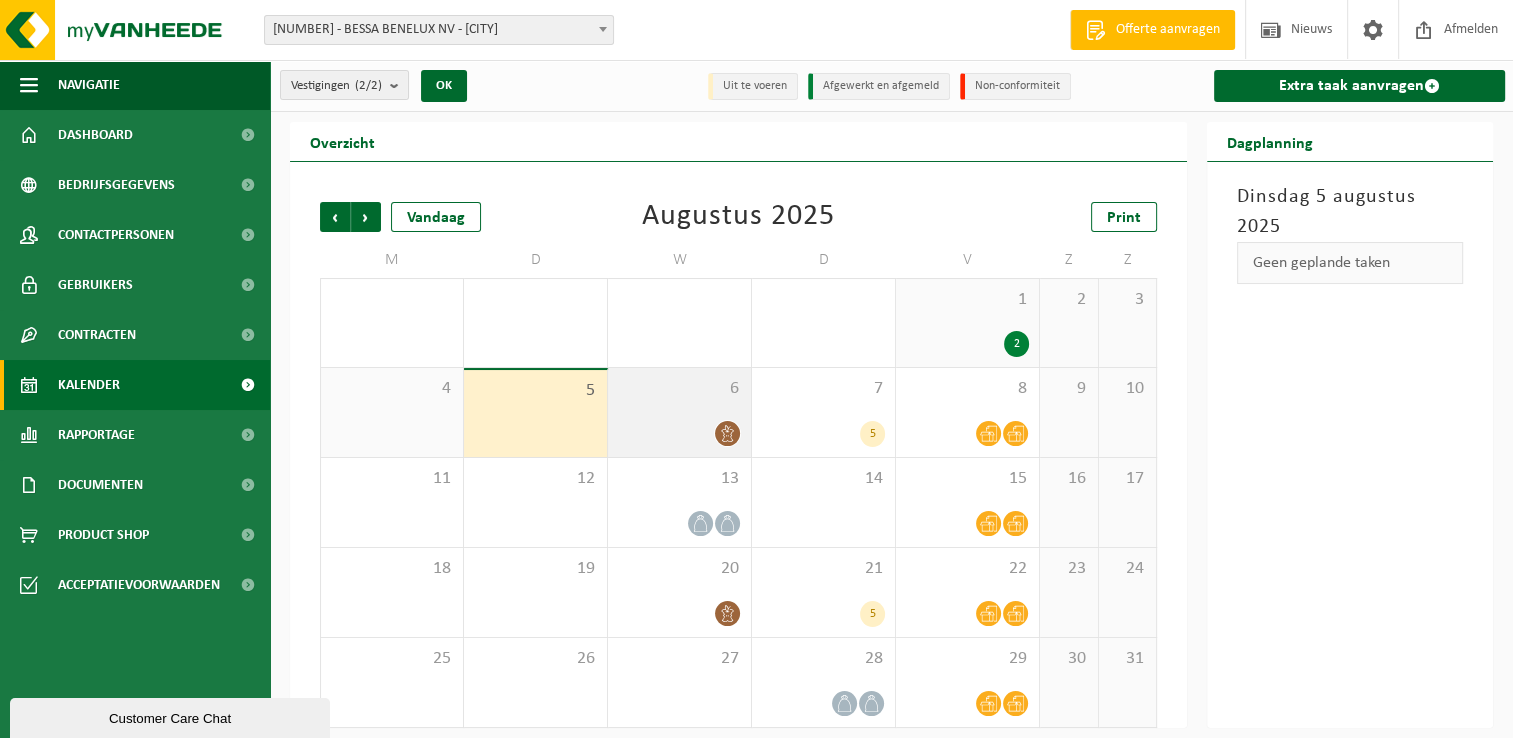 click on "6" at bounding box center (679, 389) 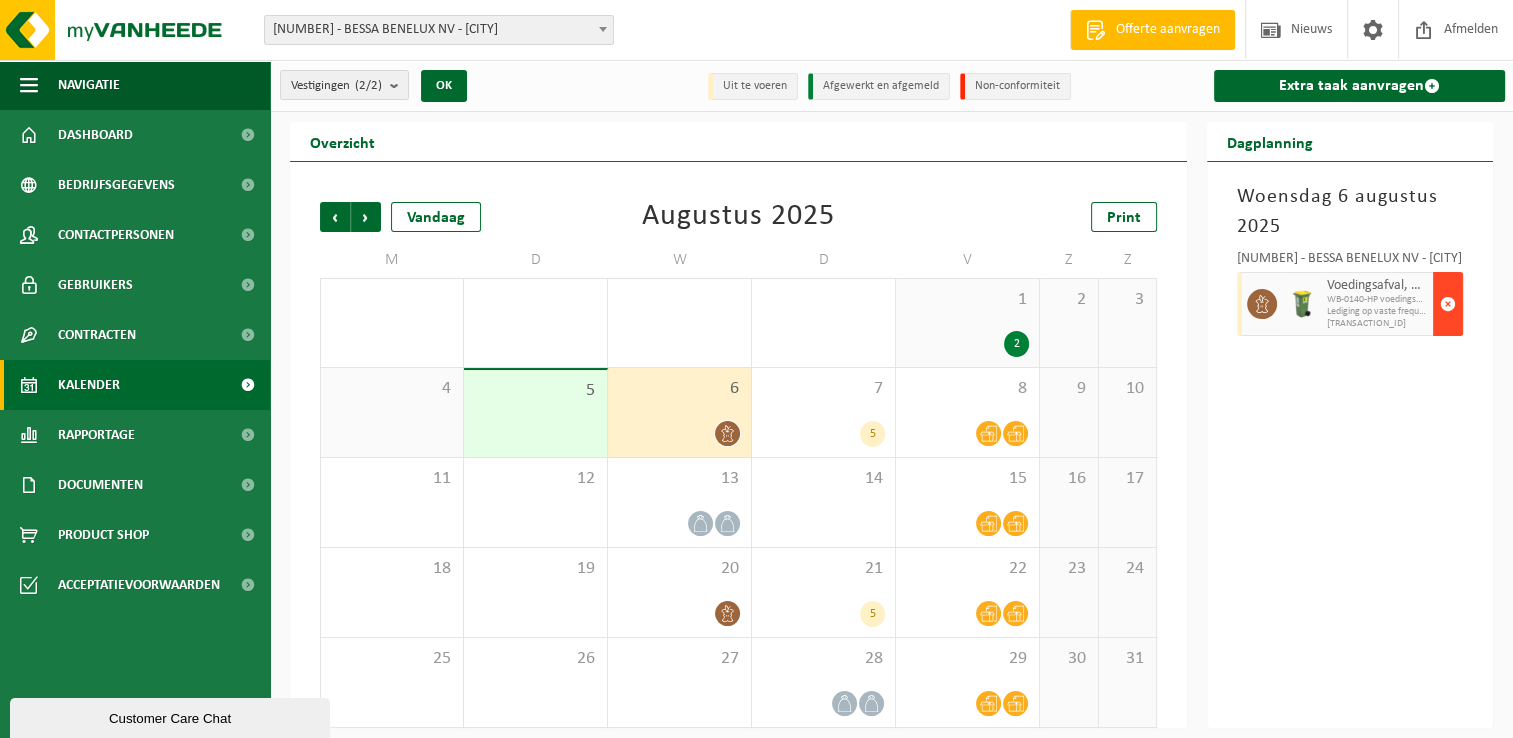 click at bounding box center [1448, 304] 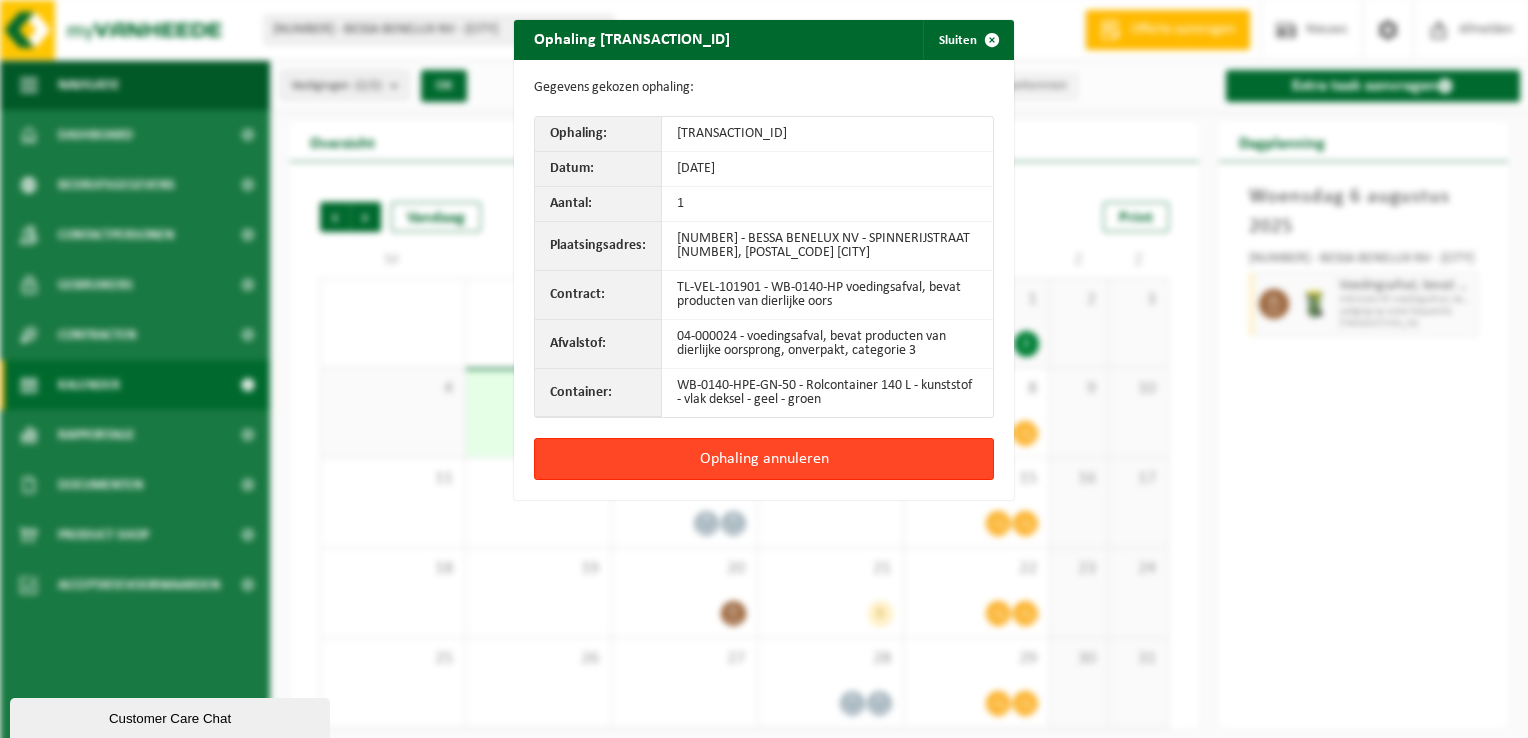 click on "Ophaling annuleren" at bounding box center (764, 459) 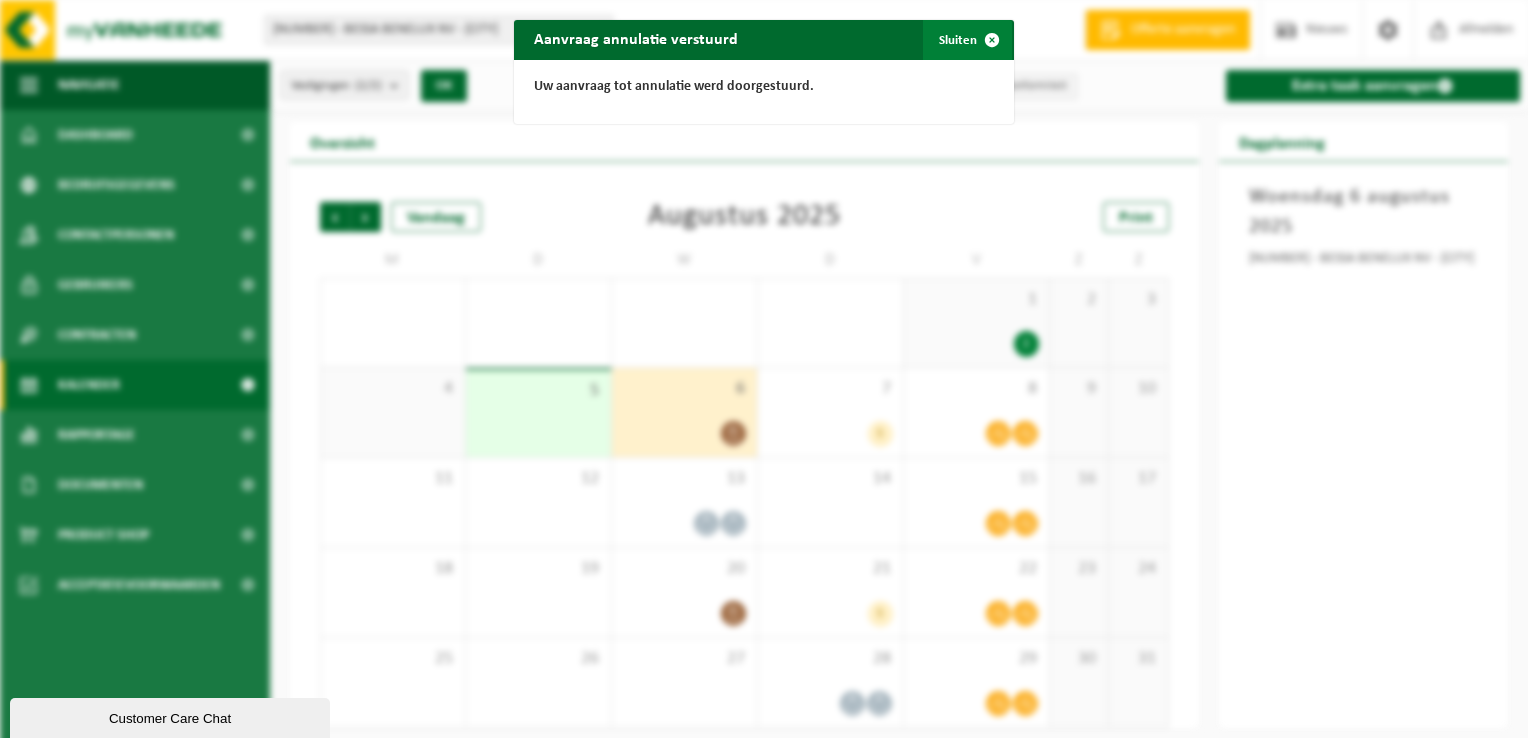 click on "Sluiten" at bounding box center [967, 40] 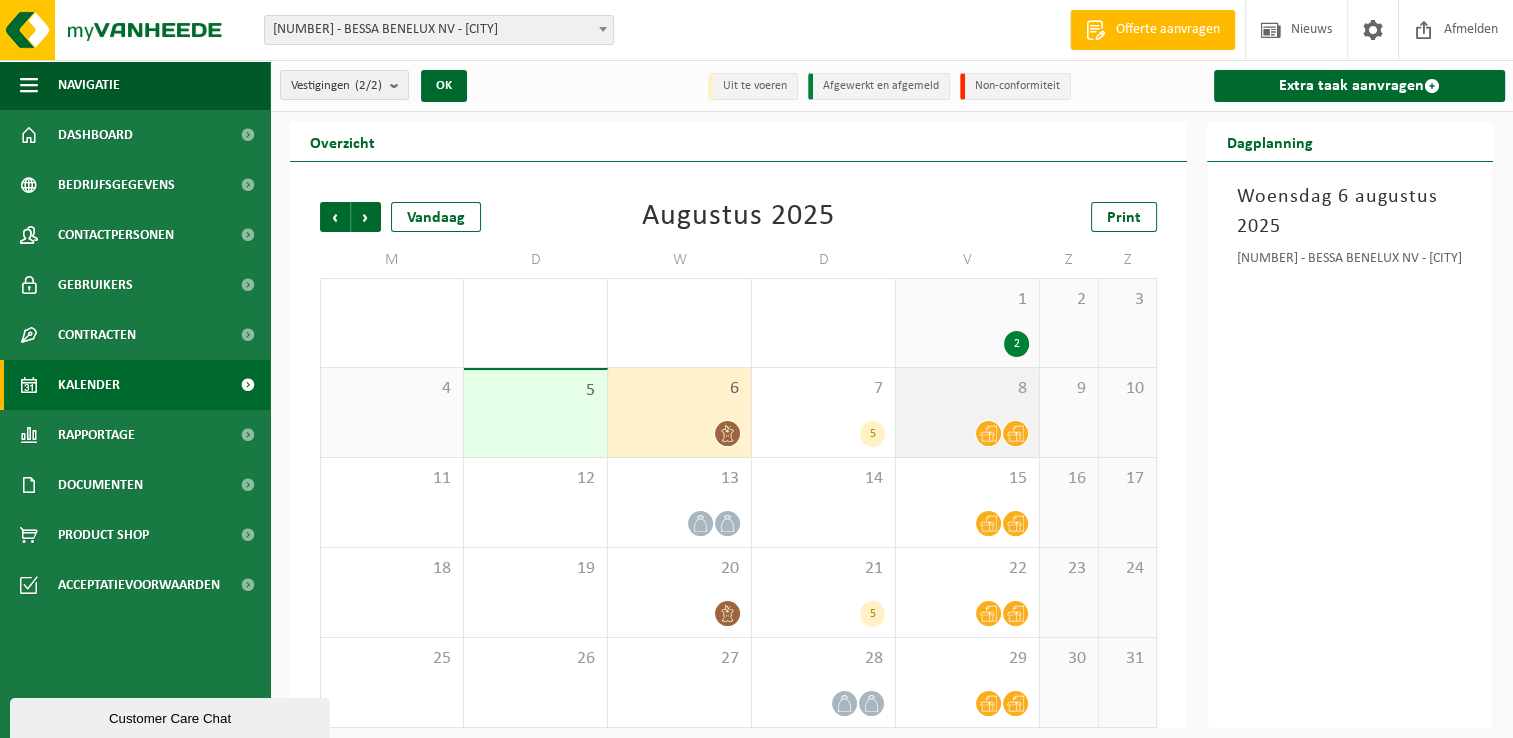 click on "8" at bounding box center (967, 412) 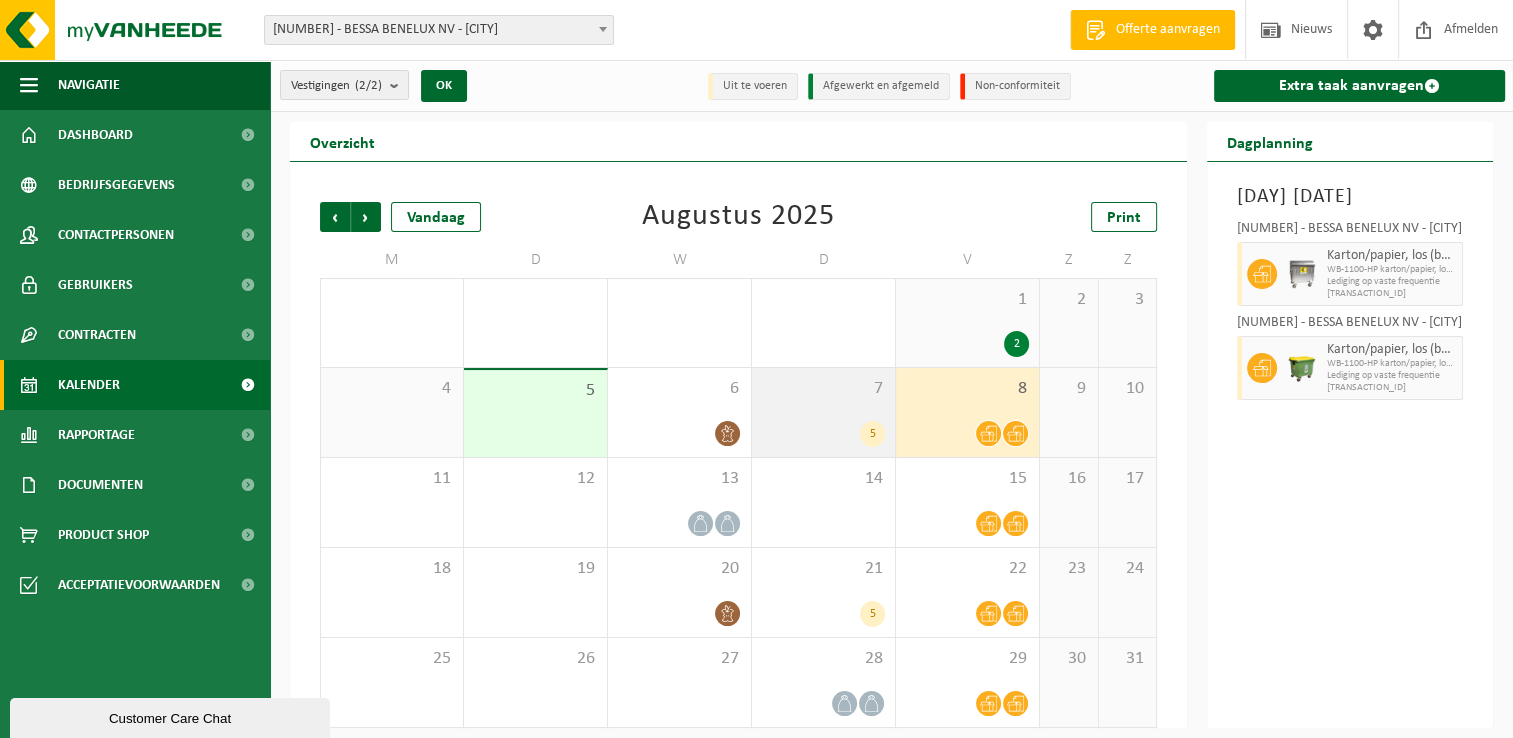 click on "7 5" at bounding box center (823, 412) 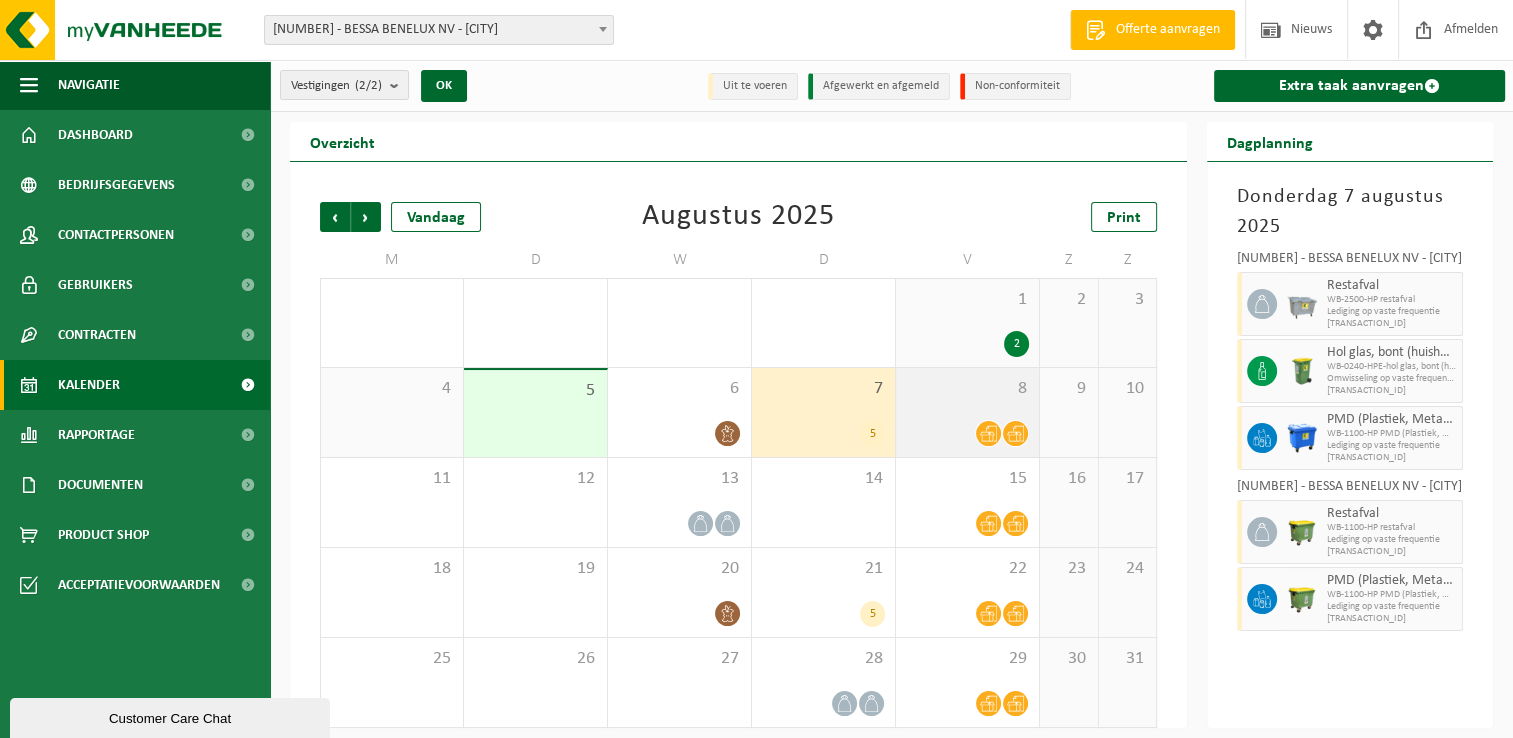 click at bounding box center (988, 433) 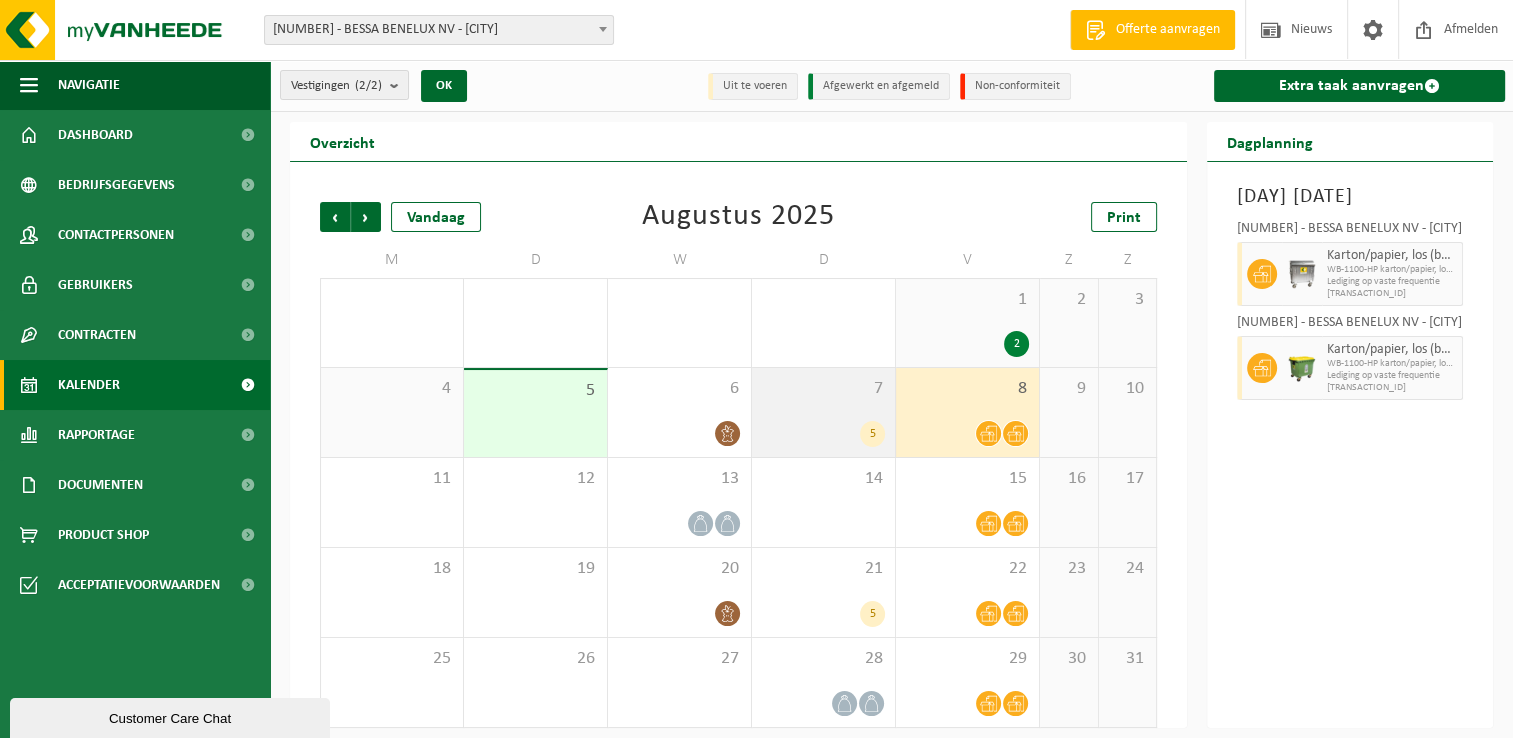 click on "7 5" at bounding box center [823, 412] 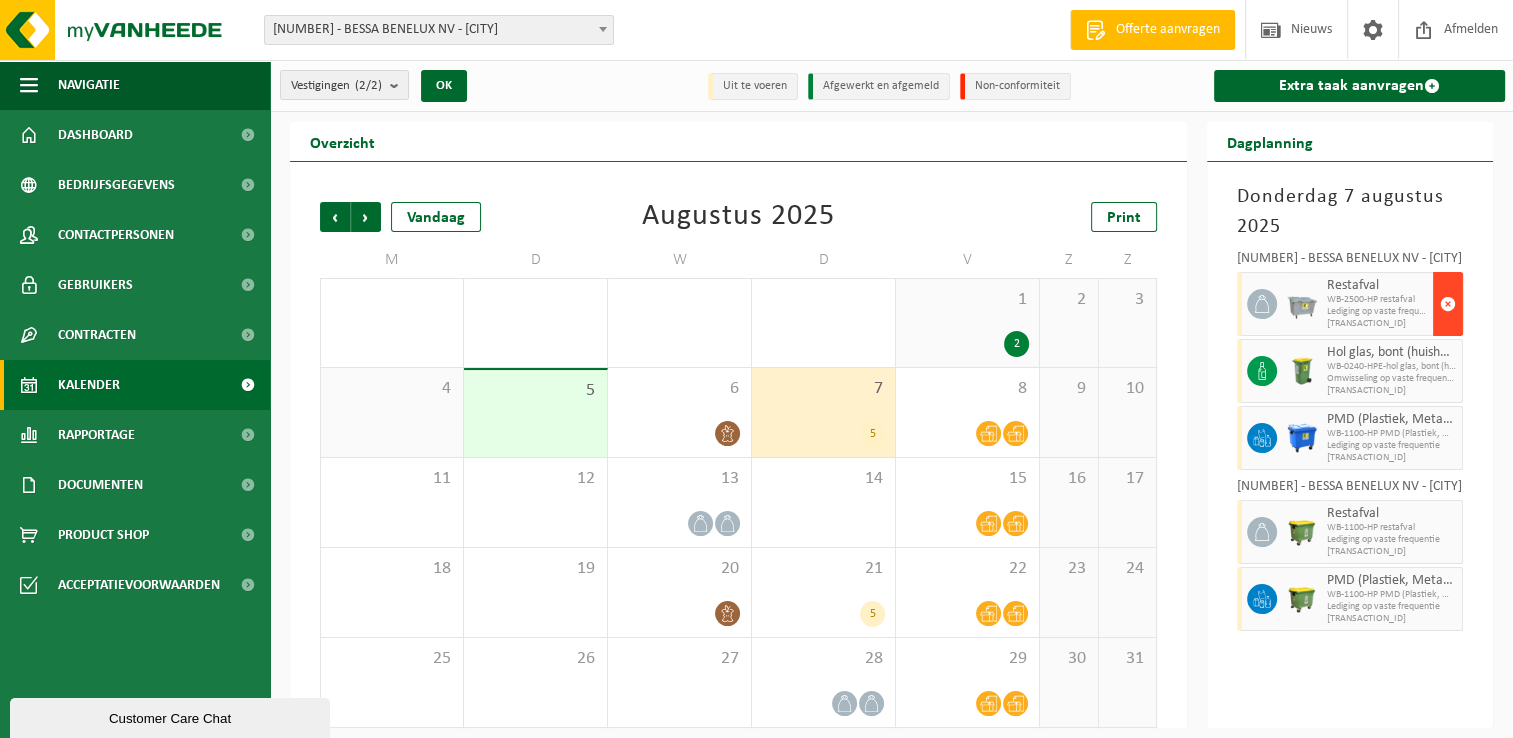 click at bounding box center [1448, 304] 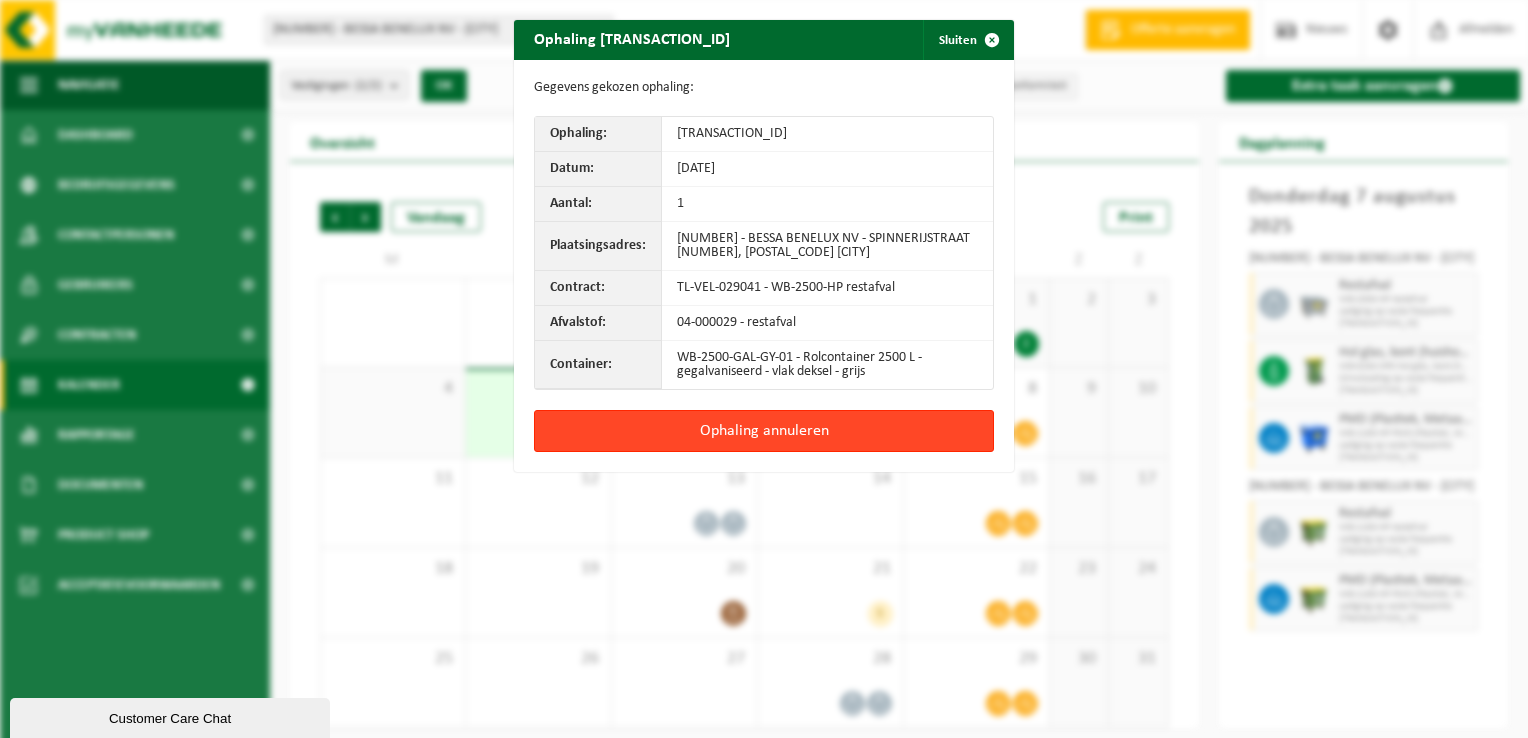 click on "Ophaling annuleren" at bounding box center (764, 431) 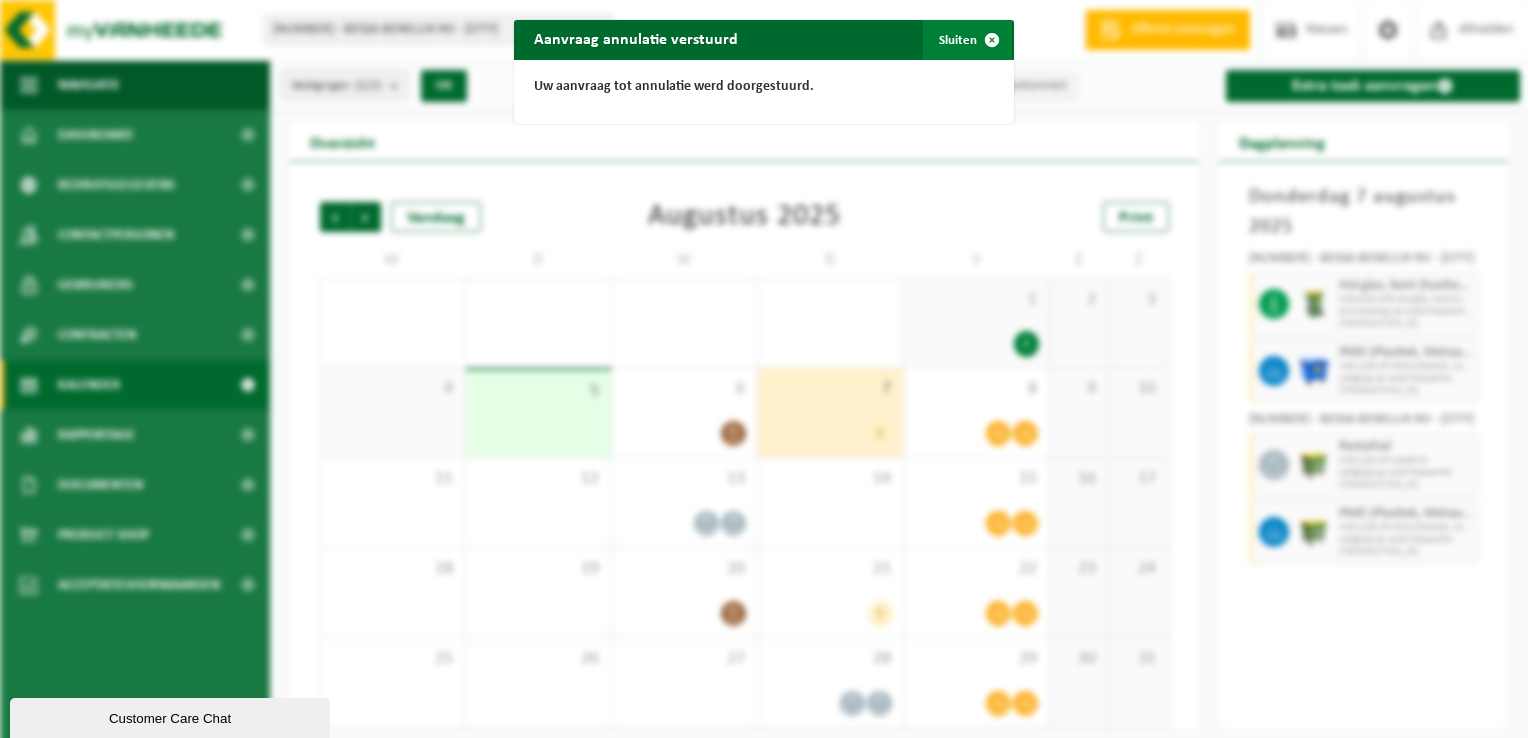 click at bounding box center [992, 40] 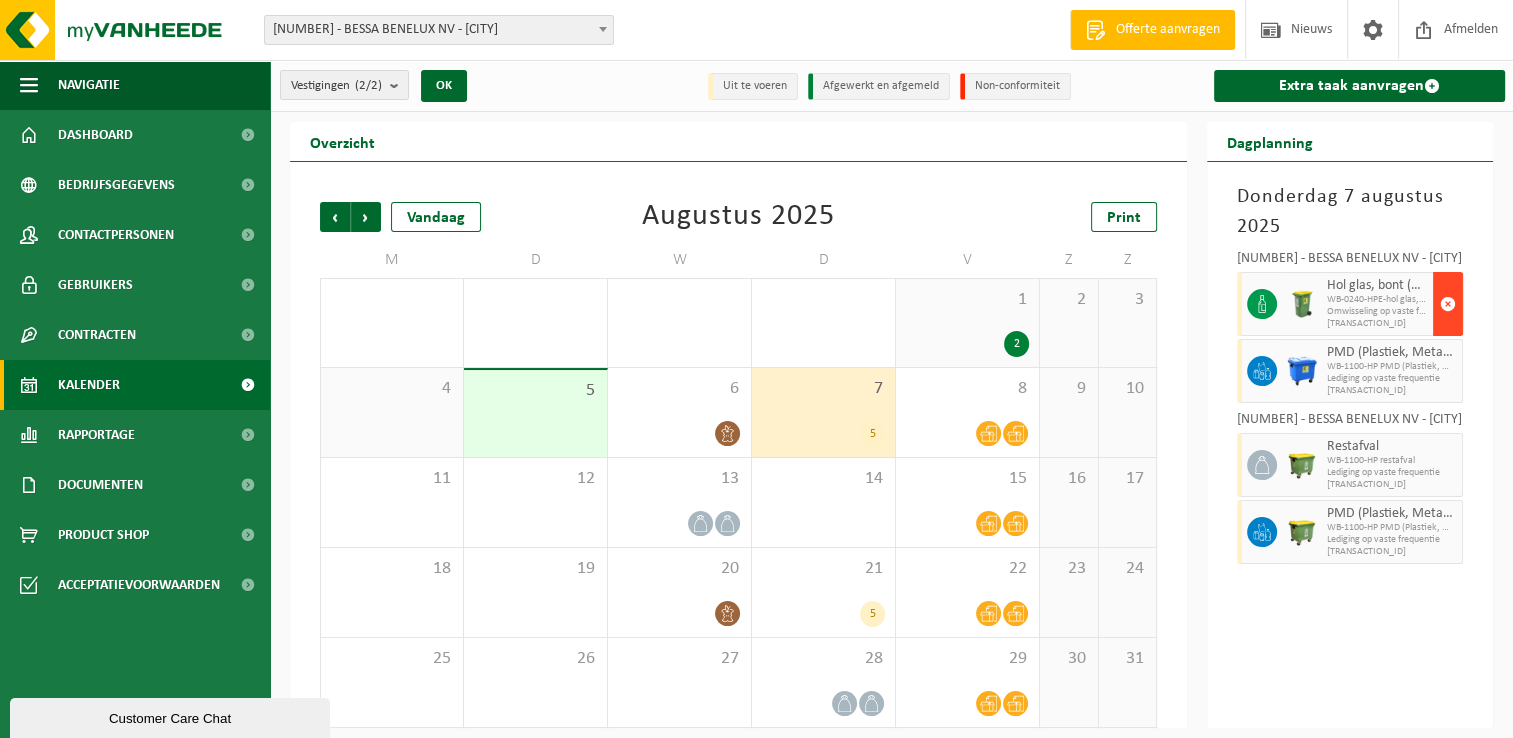 click at bounding box center [1448, 304] 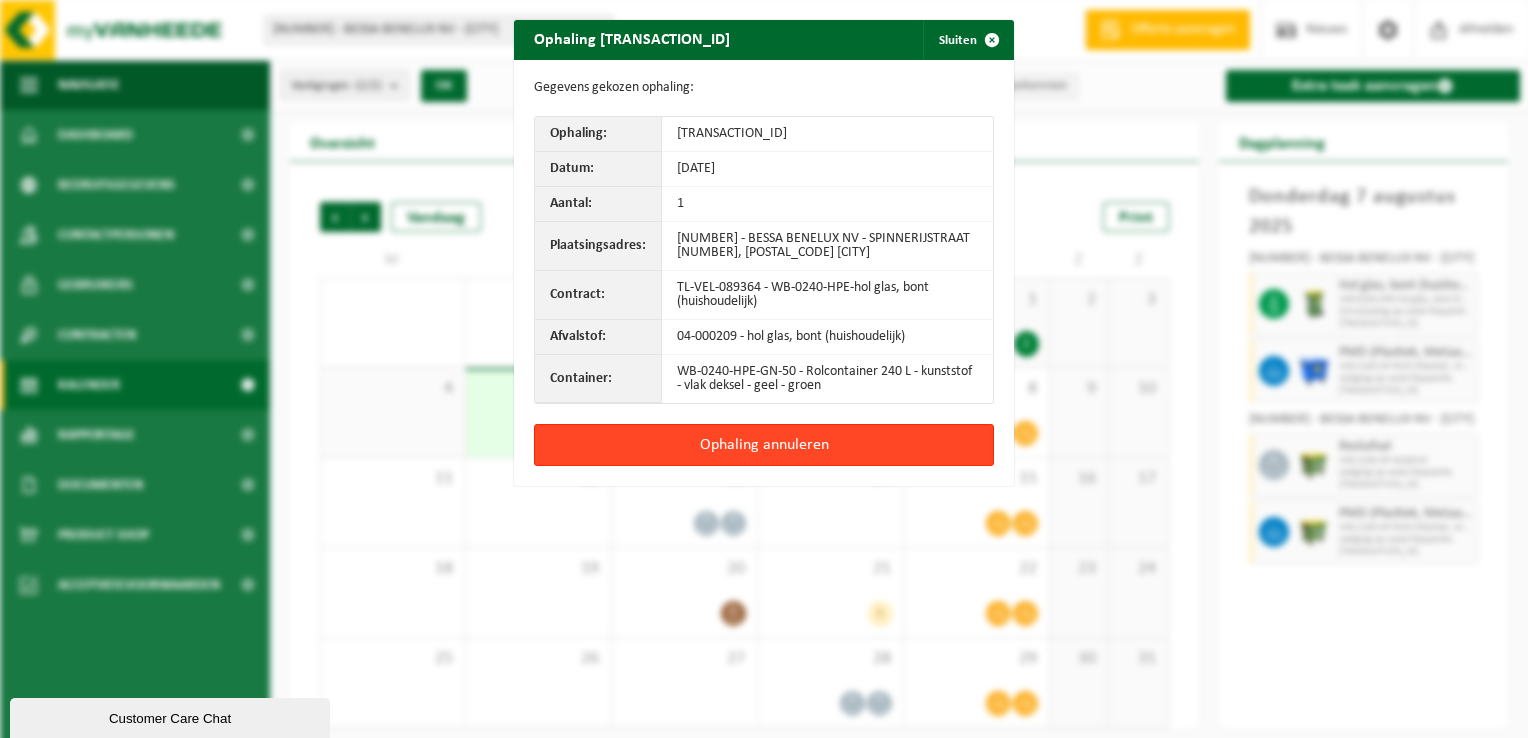 click on "Ophaling annuleren" at bounding box center [764, 445] 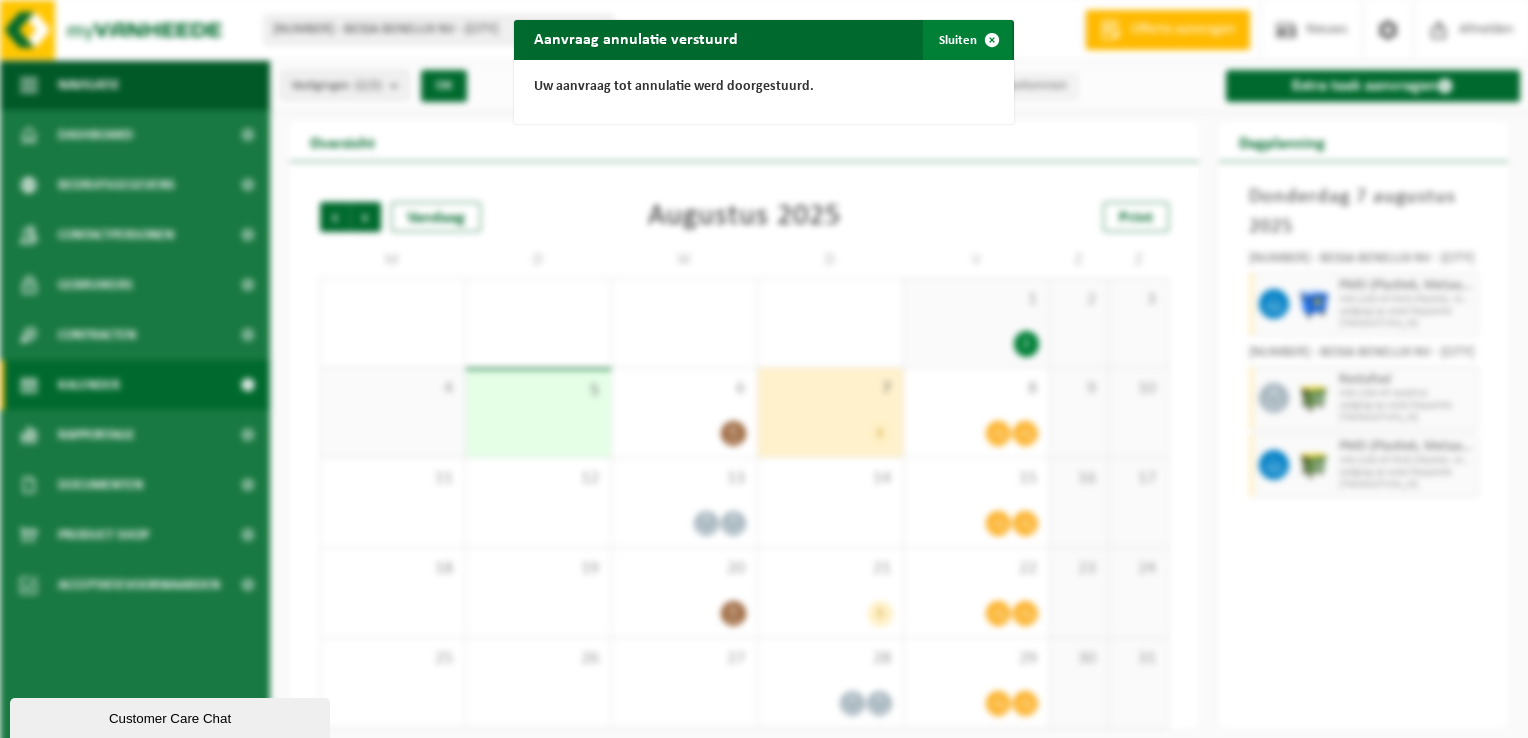 click on "Sluiten" at bounding box center [967, 40] 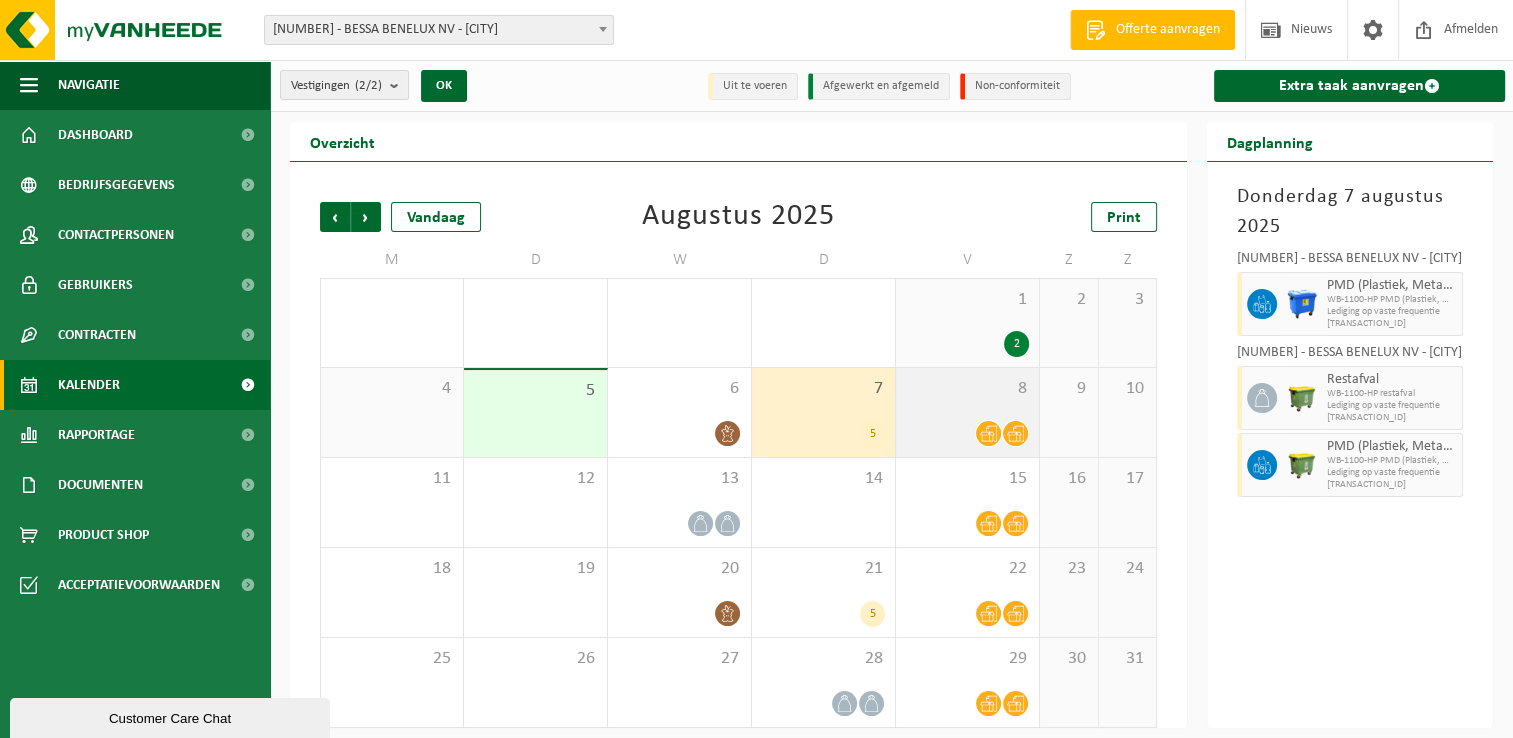 click on "8" at bounding box center (967, 412) 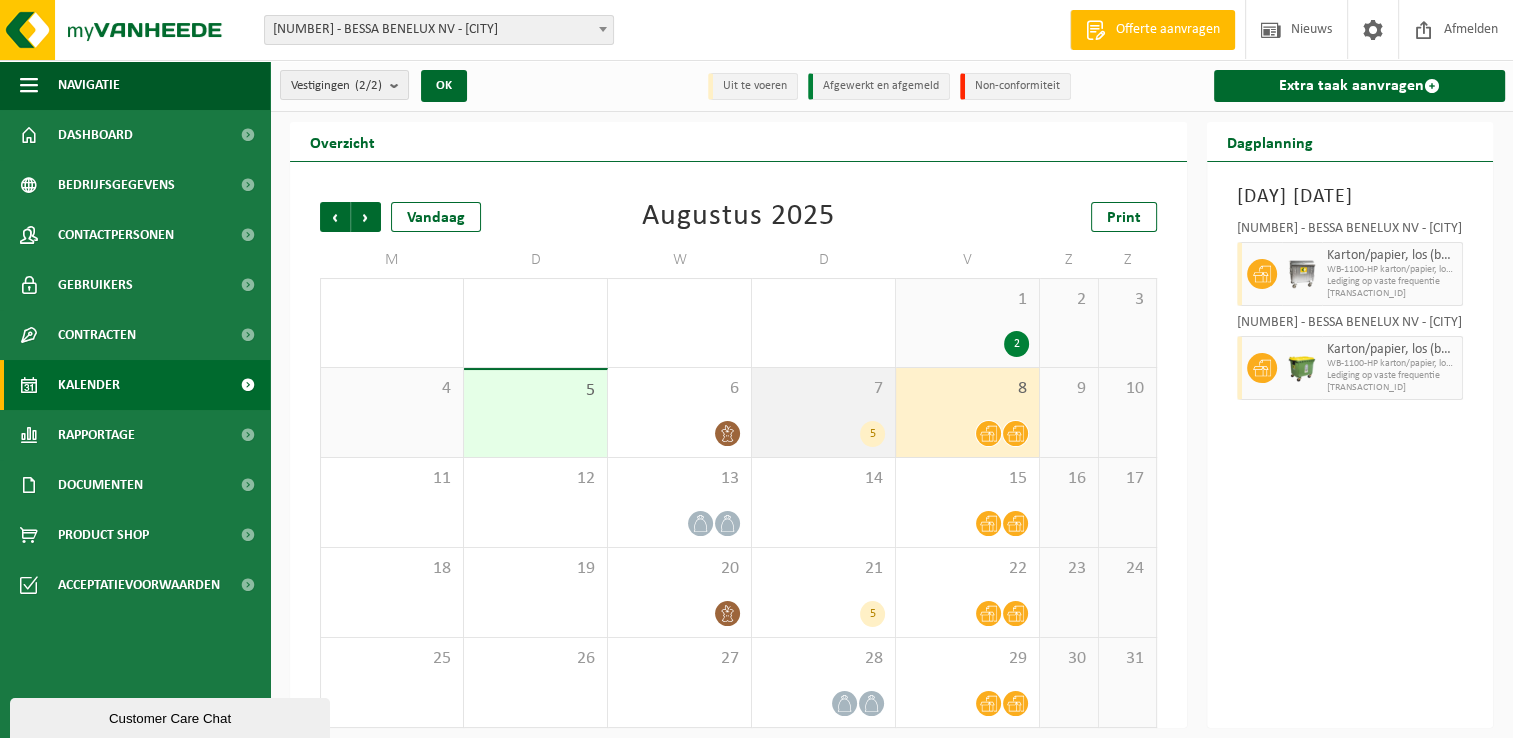 click on "7 5" at bounding box center [823, 412] 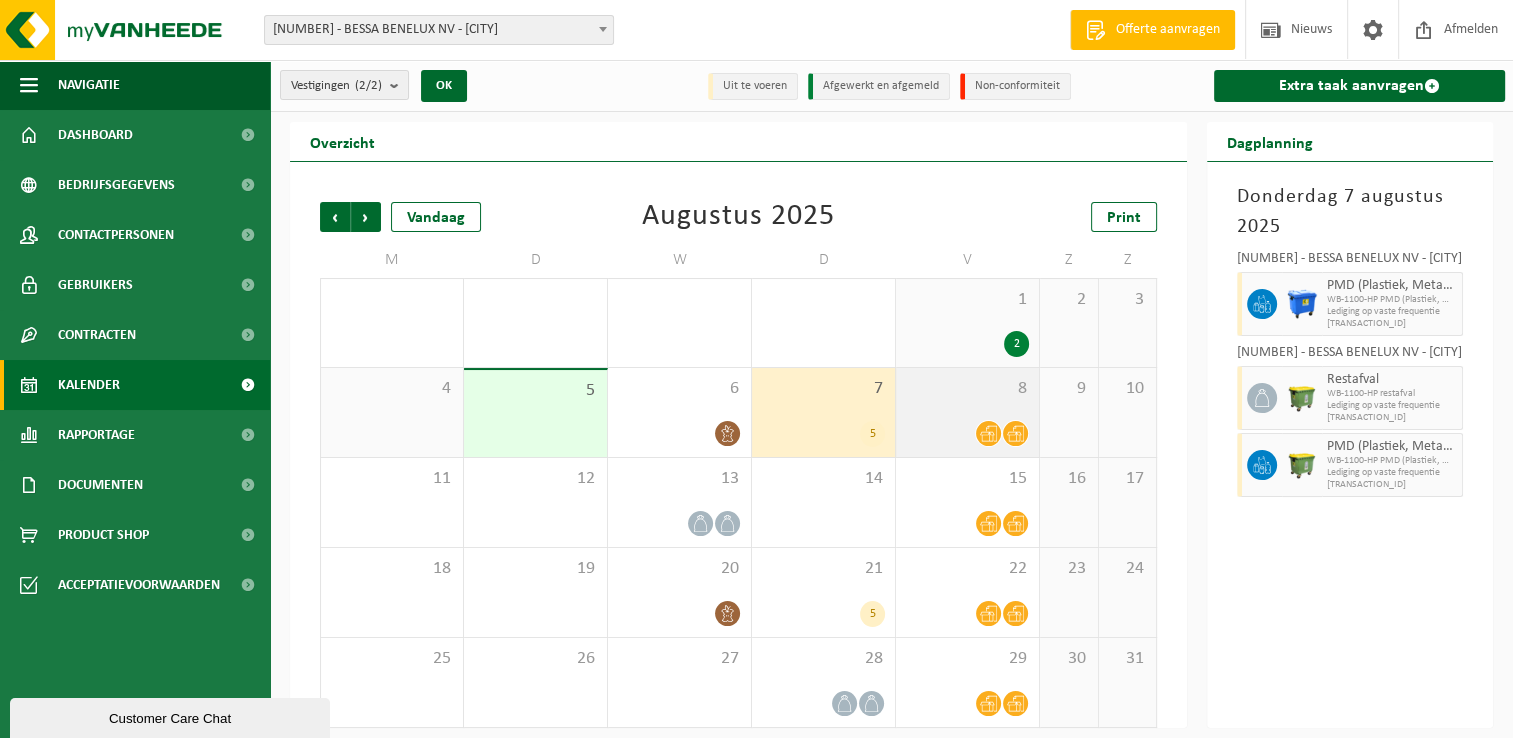 click at bounding box center [967, 433] 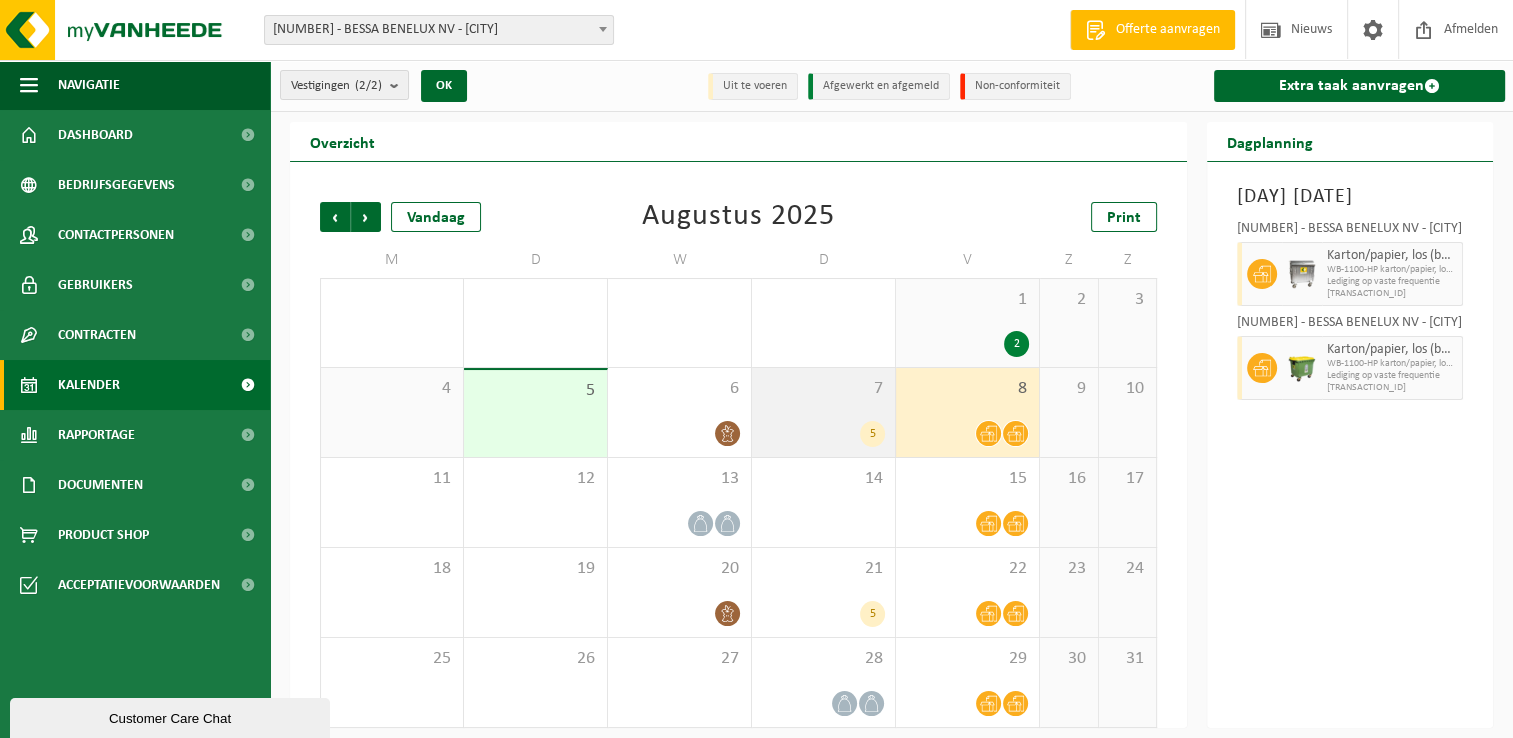 click on "7 5" at bounding box center [823, 412] 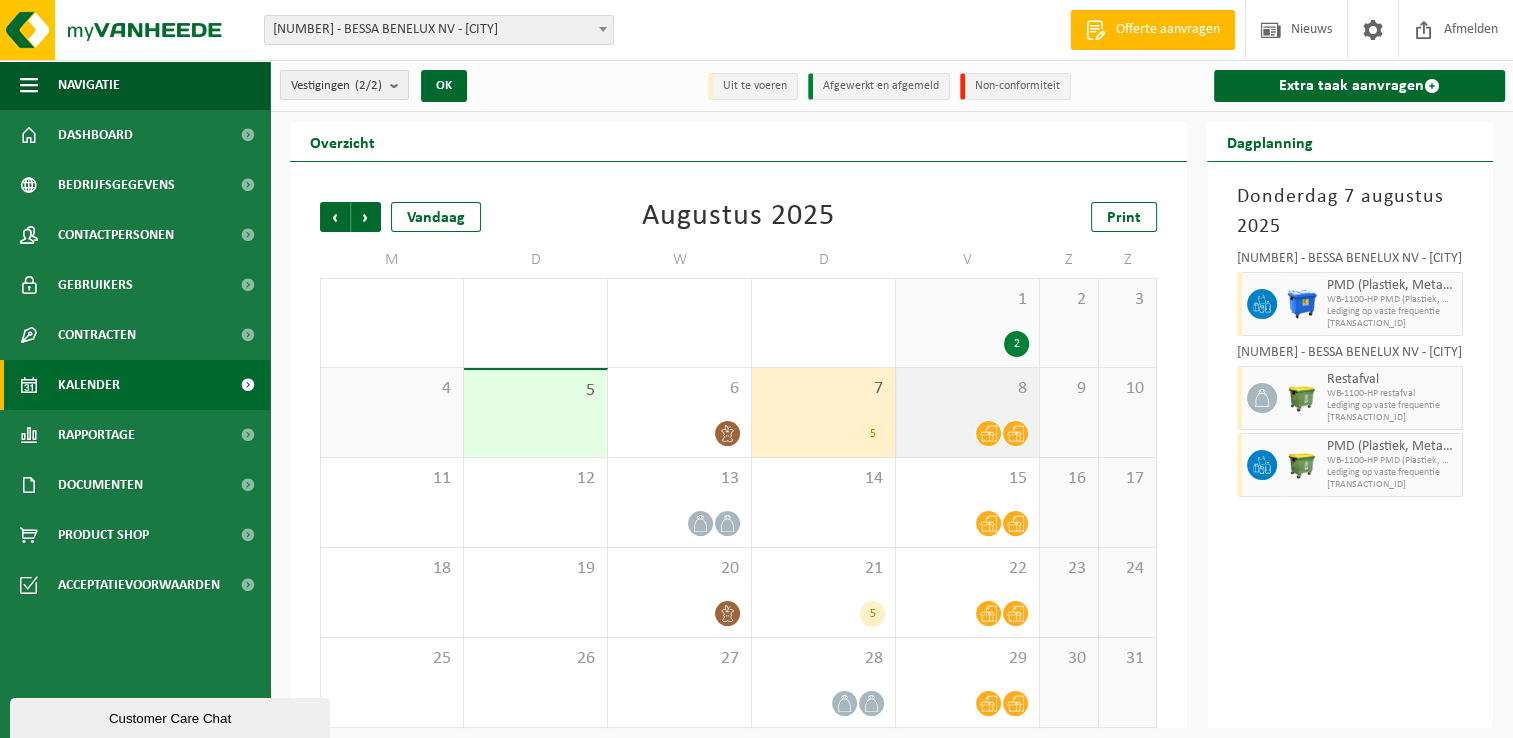 click on "8" at bounding box center [967, 412] 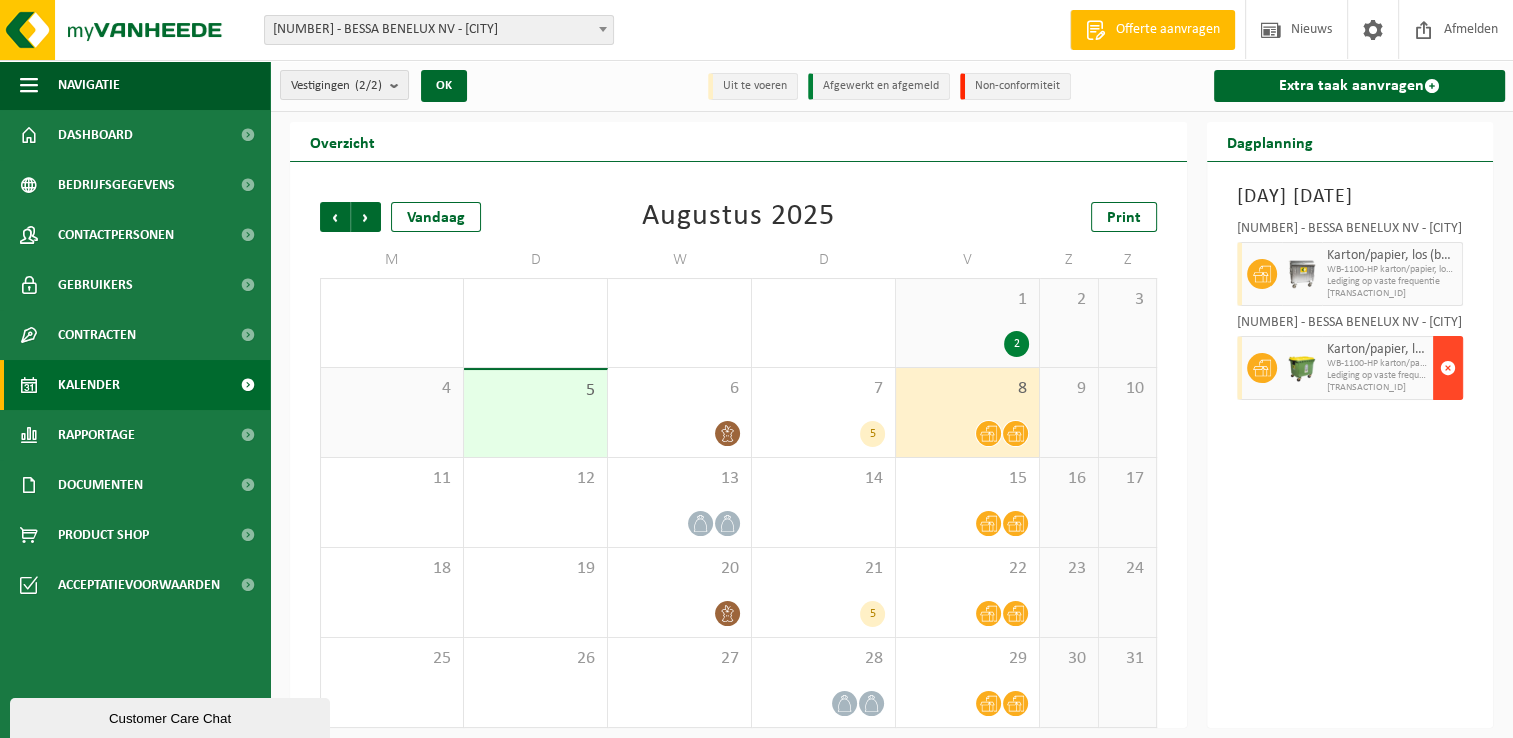 click at bounding box center [1448, 368] 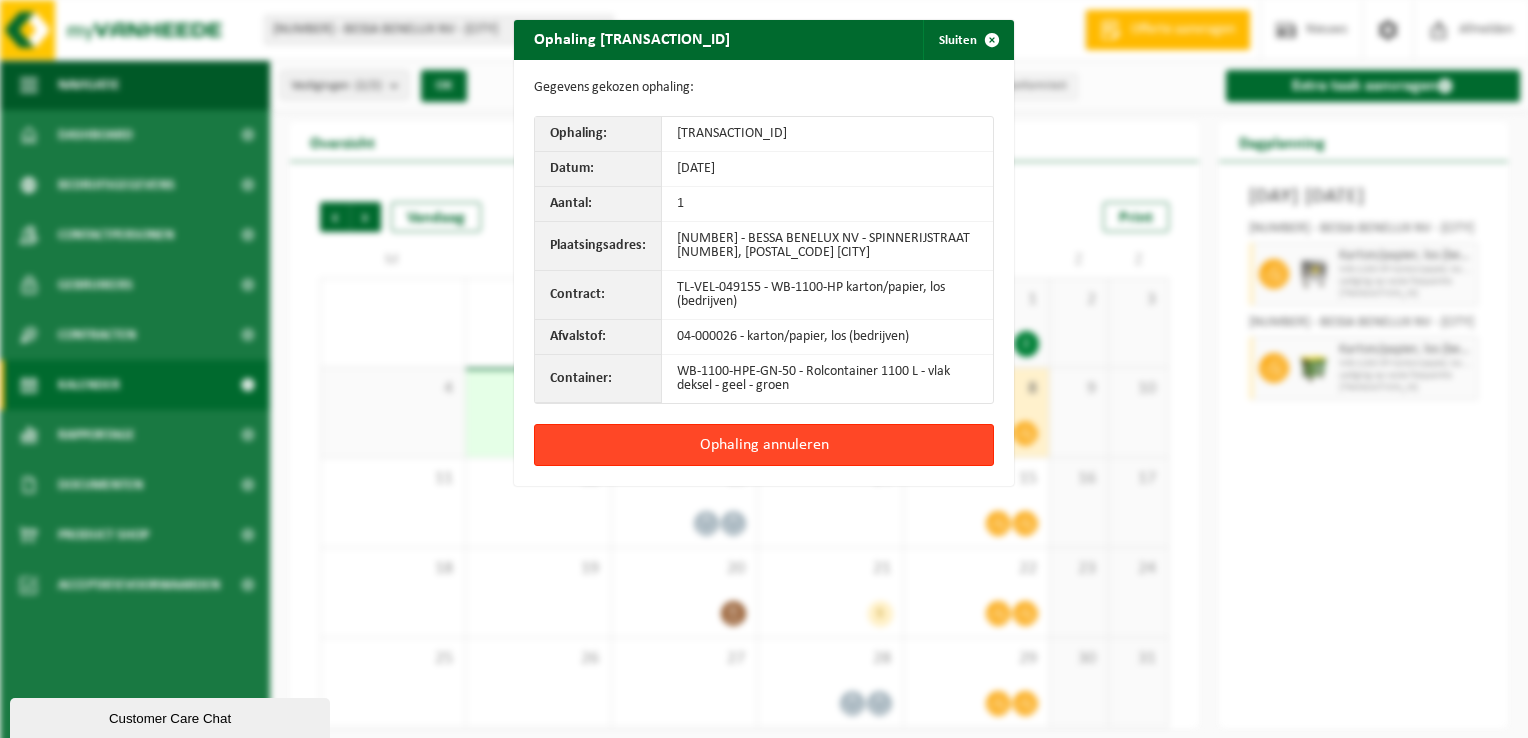 click on "Ophaling annuleren" at bounding box center [764, 445] 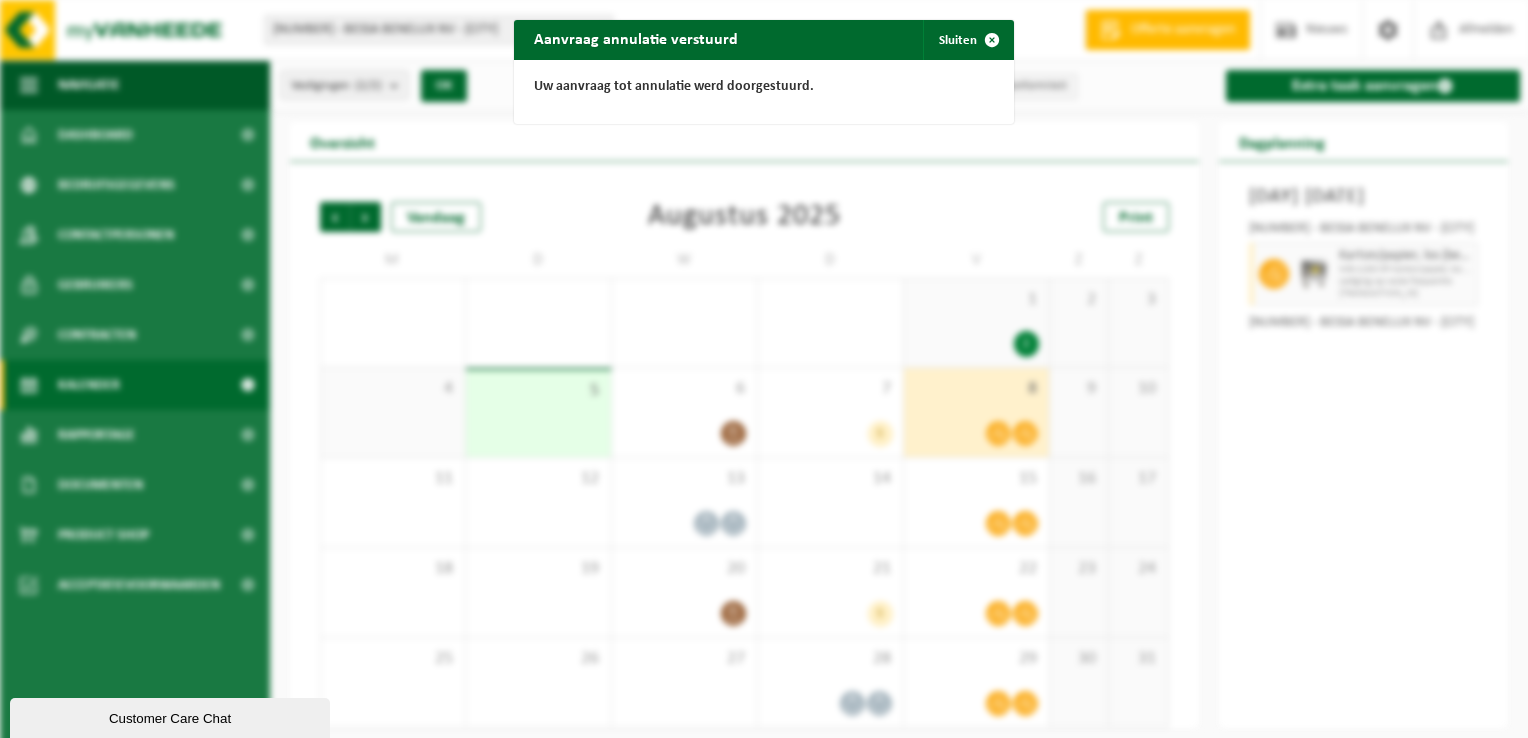click on "Aanvraag annulatie verstuurd     Sluiten         Uw aanvraag tot annulatie werd doorgestuurd." at bounding box center [764, 369] 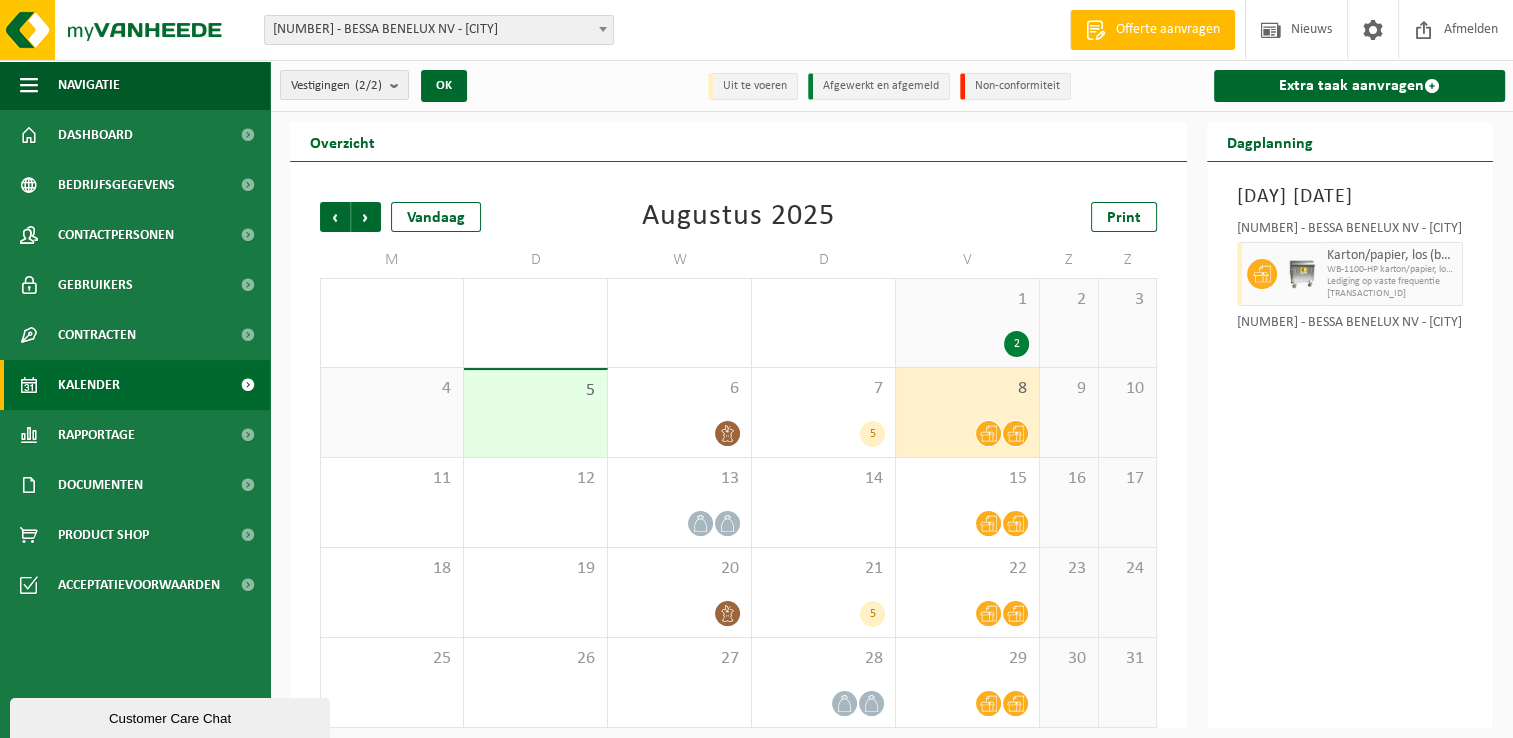click on "Vestiging: [NUMBER] - BESSA BENELUX NV - [CITY] [NUMBER] - BESSA BENELUX NV - [CITY] [NUMBER] - BESSA BENELUX / SKYLUX - [CITY] [NUMBER] - BESSA INVEST GCV - [CITY] [NUMBER] - BESSA INVEST GCV - [CITY] [NUMBER] - BESSA INVEST GCV - WERF [CITY] - [CITY] [NUMBER] - BESSA BENELUX NV - [CITY] Welkom [FIRST] [LAST] Offerte aanvragen Nieuws Afmelden" at bounding box center (756, 30) 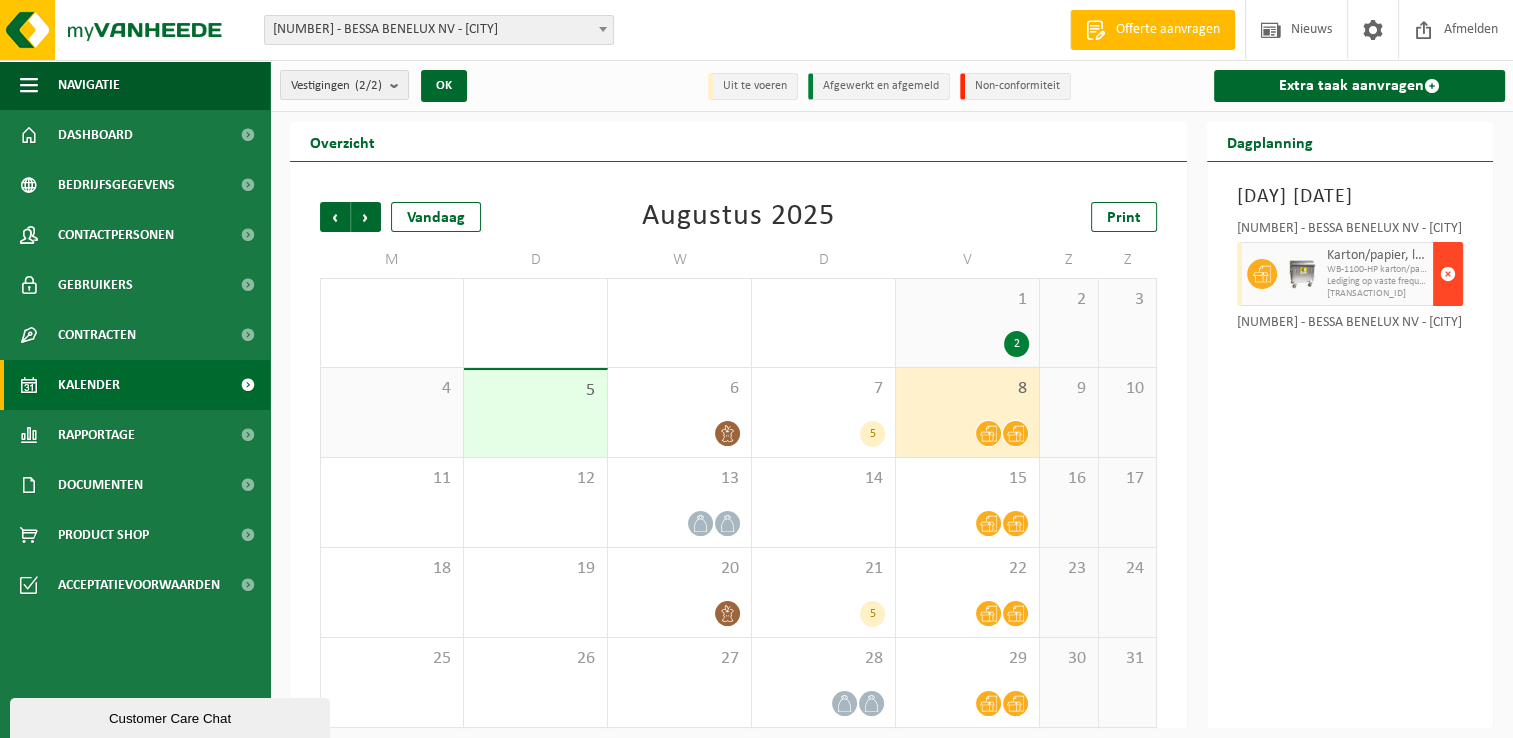 click at bounding box center [1448, 274] 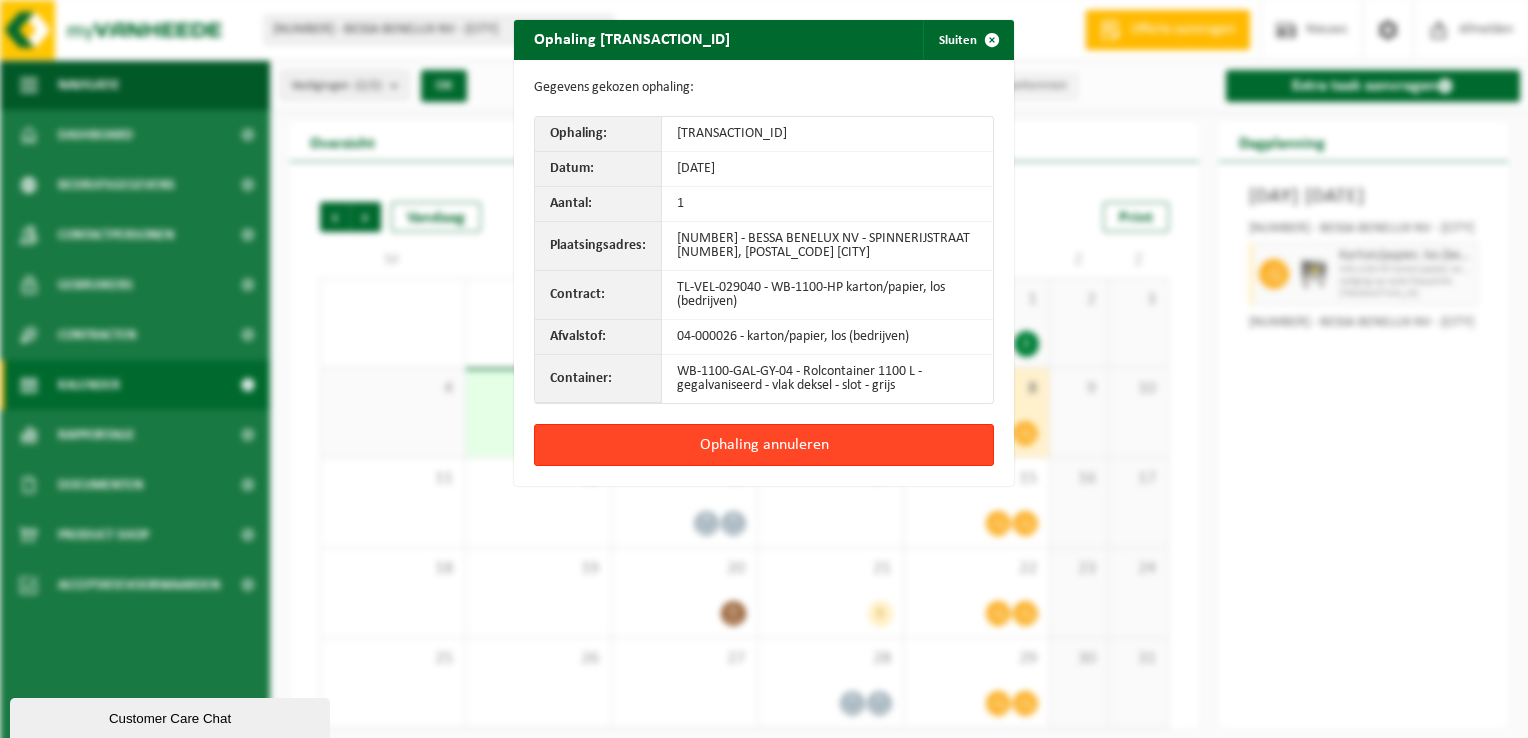 click on "Ophaling annuleren" at bounding box center (764, 445) 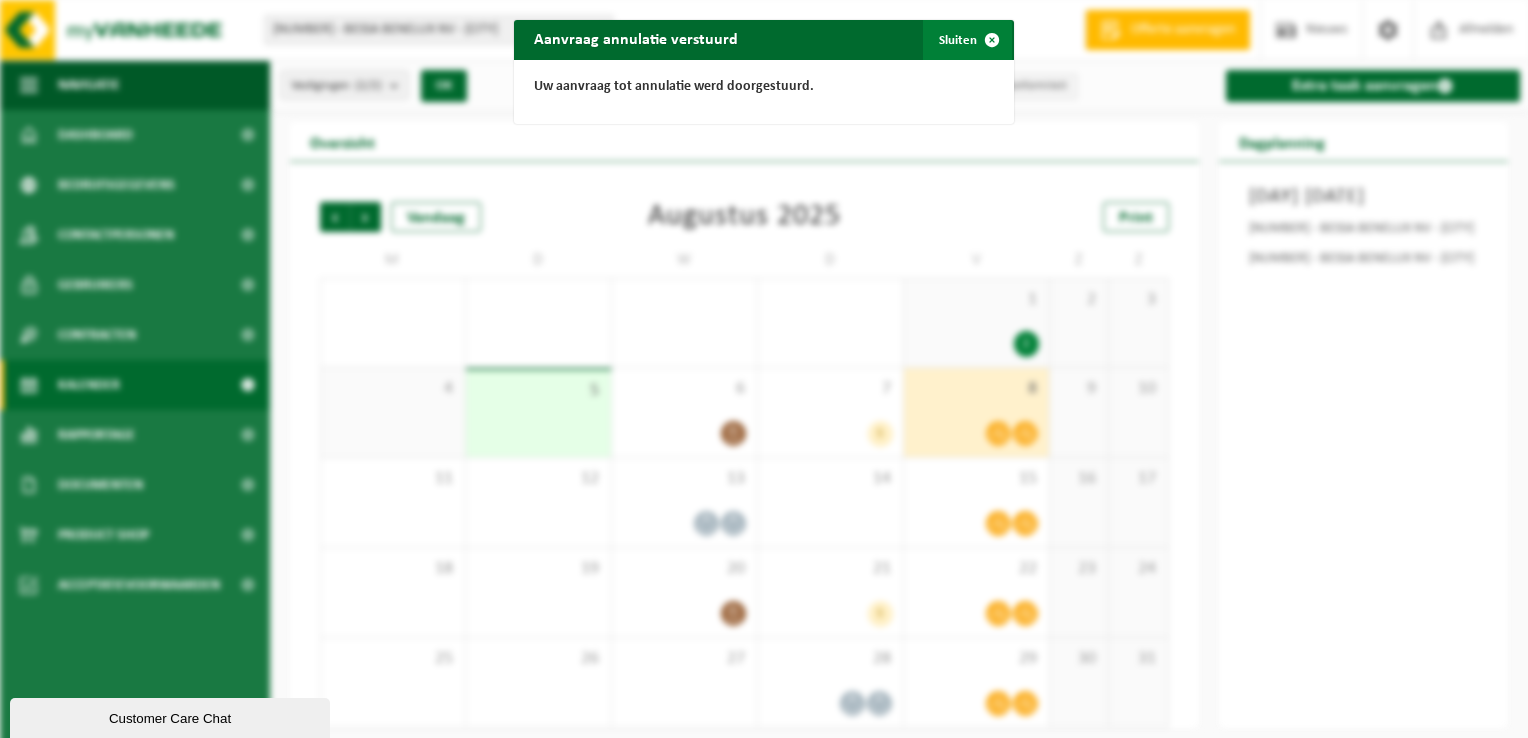 click at bounding box center (992, 40) 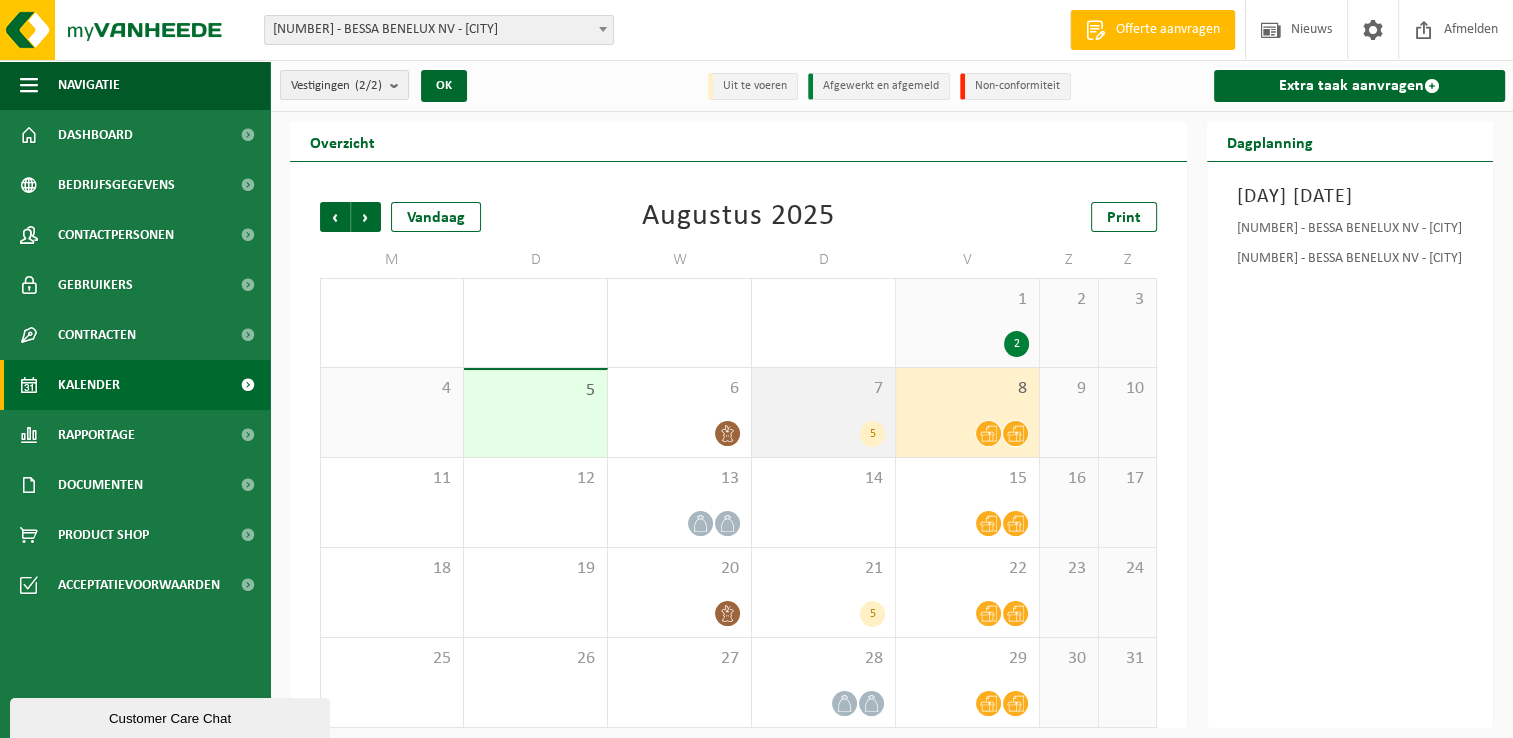 click on "5" at bounding box center [823, 434] 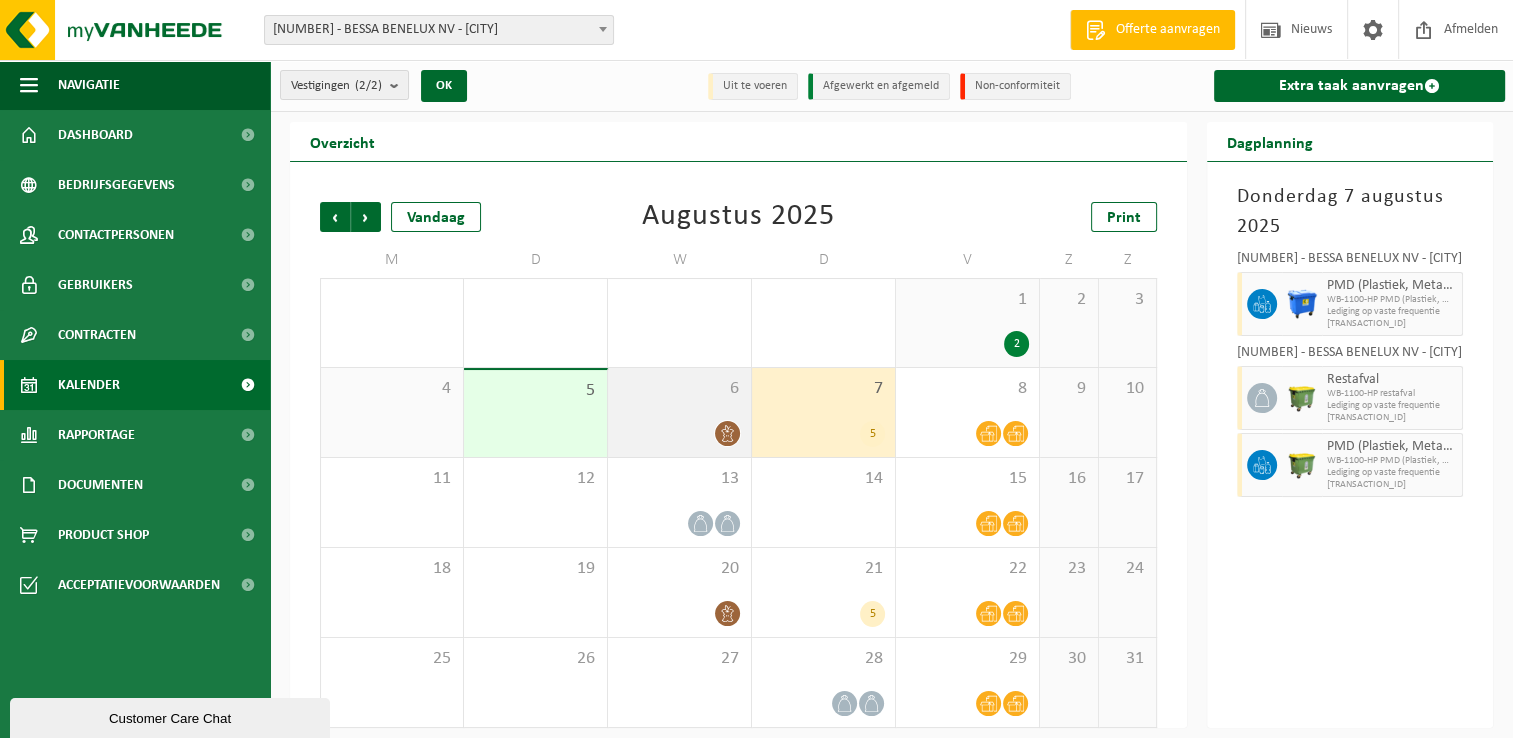 click on "6" at bounding box center [679, 412] 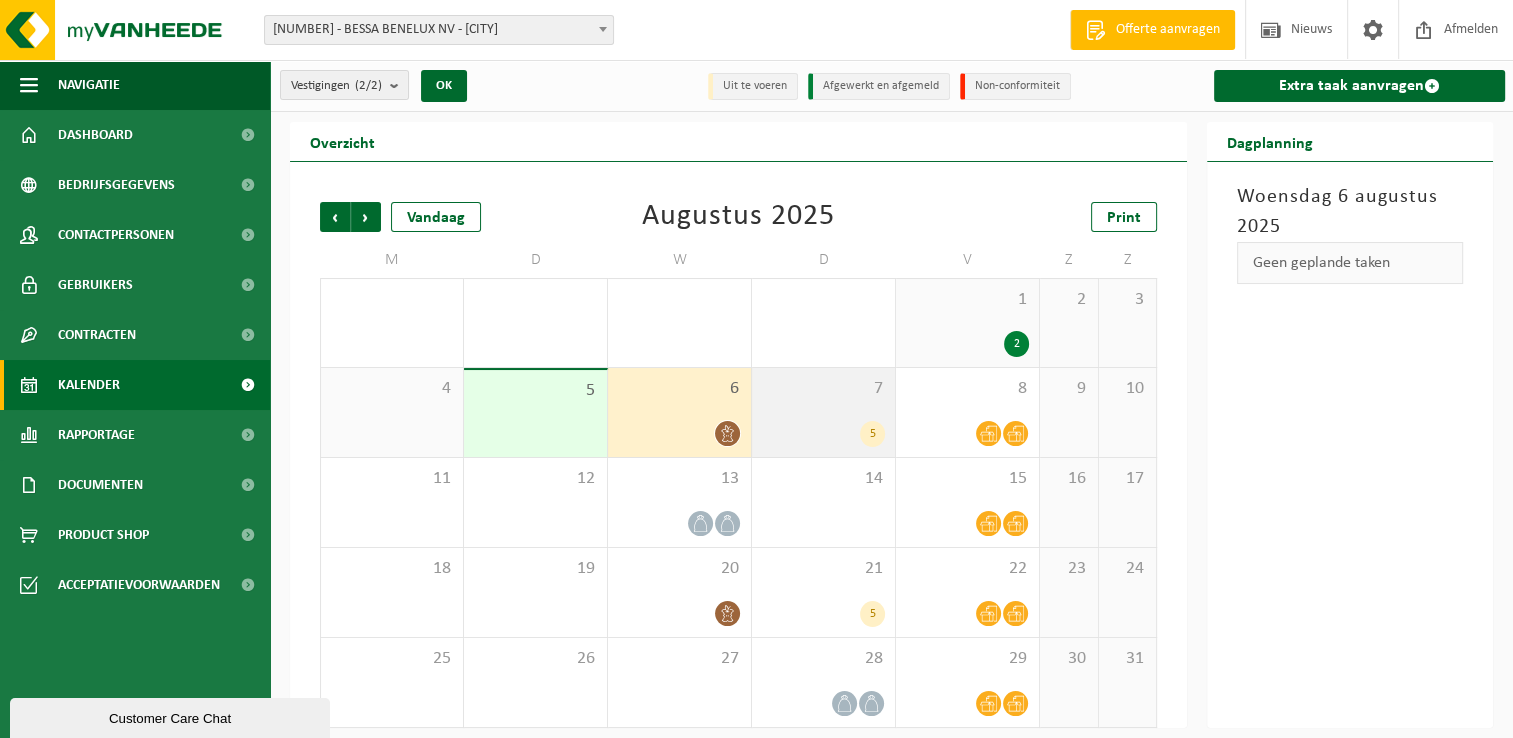 click on "7 5" at bounding box center (823, 412) 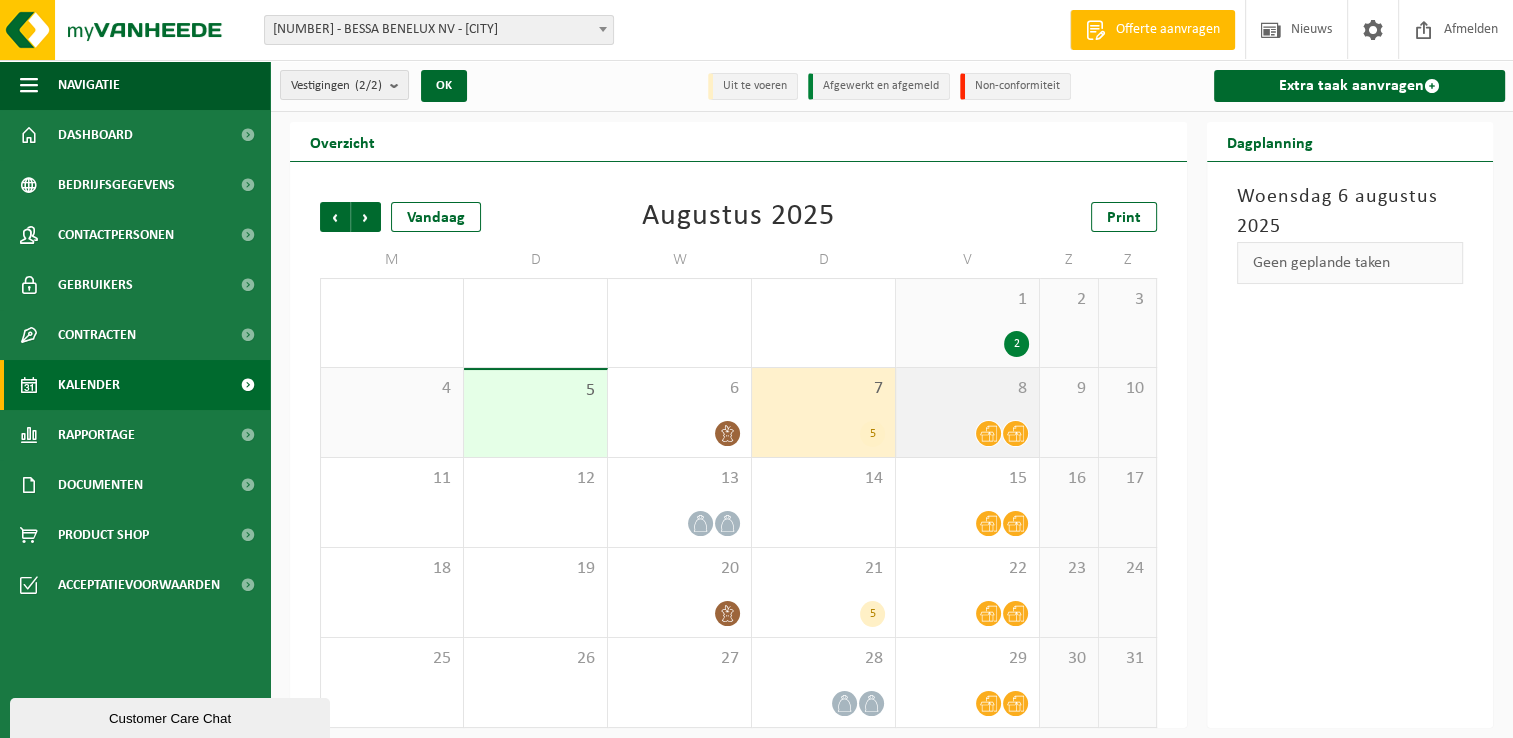 click on "8" at bounding box center (967, 412) 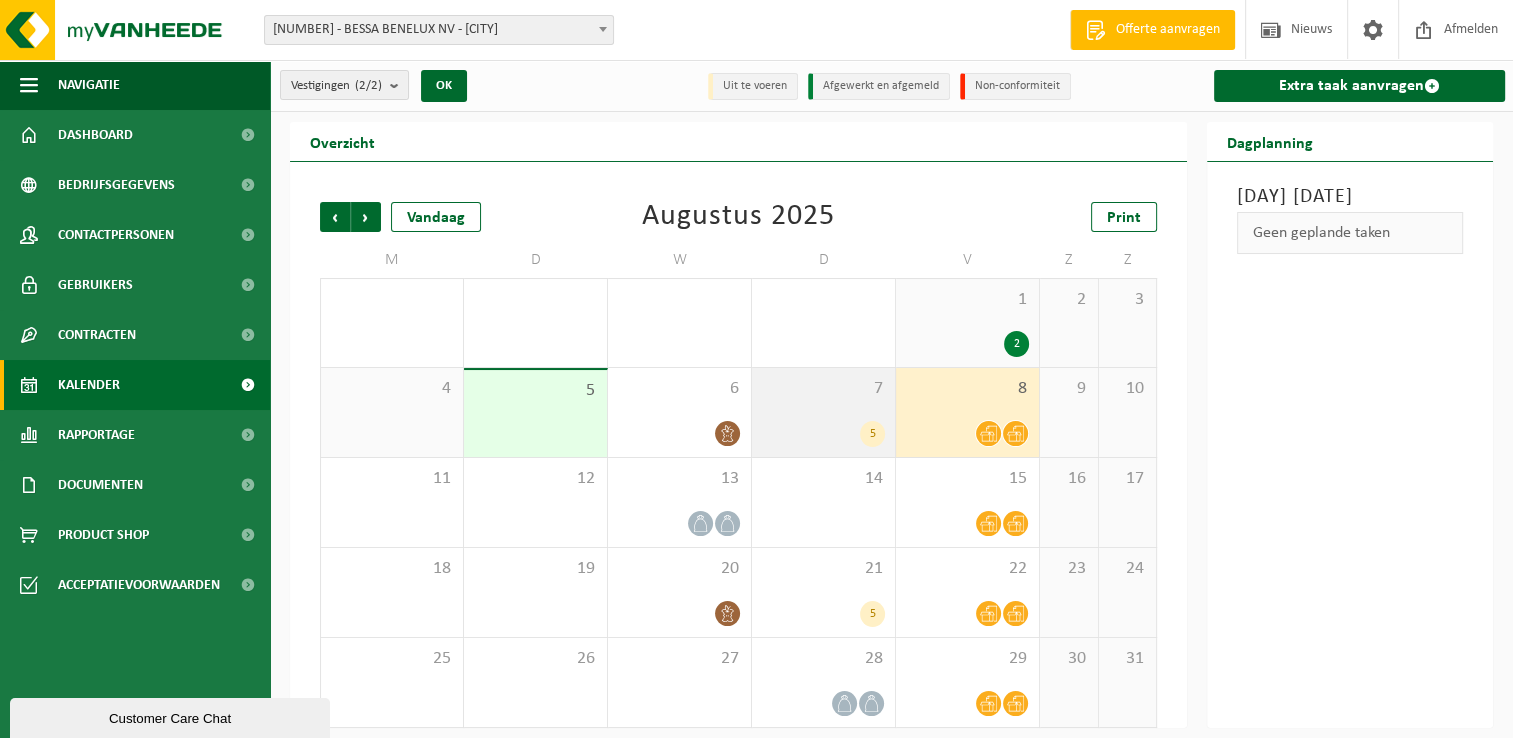 click on "7 5" at bounding box center (823, 412) 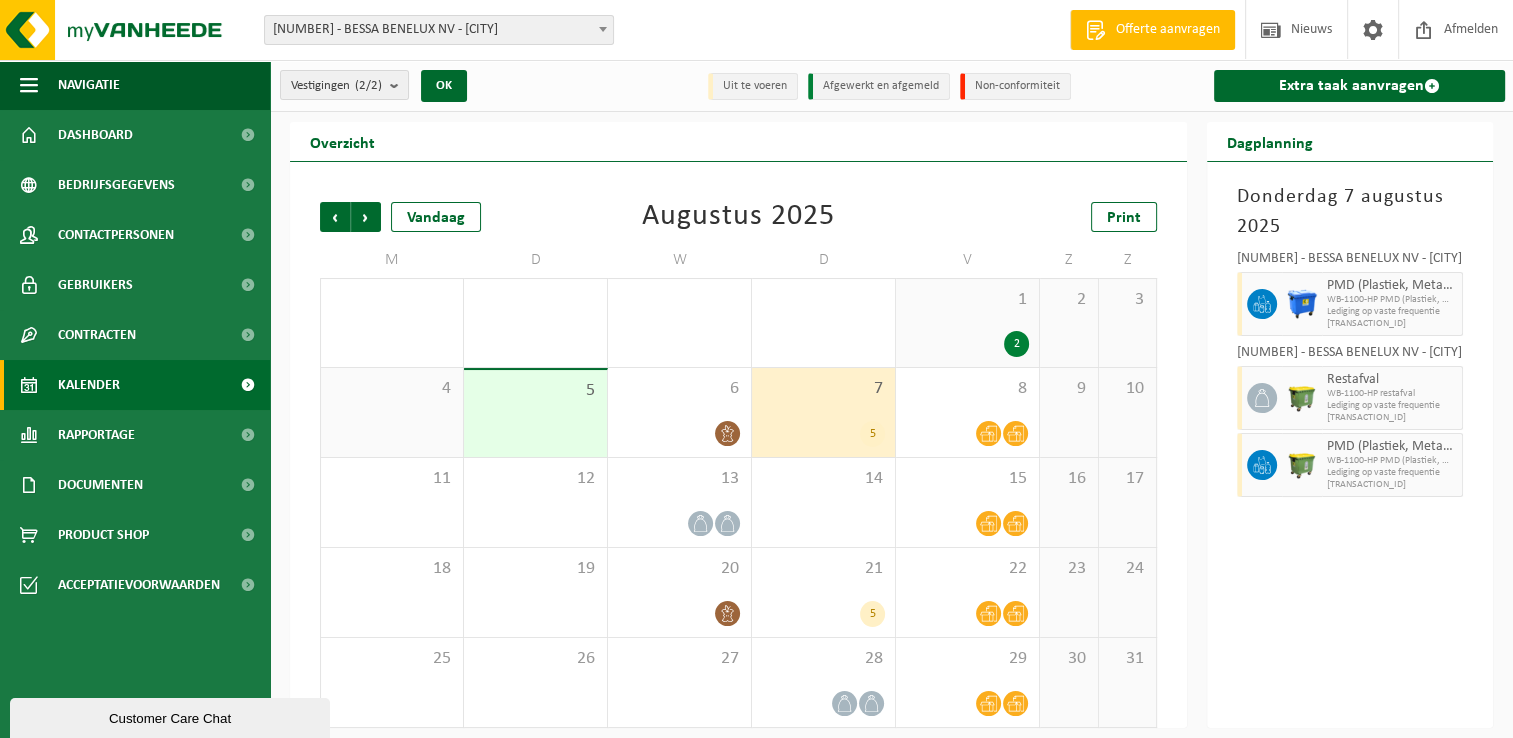click on "[DAY] [DATE] [NUMBER] - BESSA BENELUX NV - [CITY] [PRODUCT_TYPE] [PRODUCT_TYPE] [FREQUENCY] [TRANSACTION_ID] [NUMBER] - BESSA BENELUX NV - [CITY] [PRODUCT_TYPE] [PRODUCT_TYPE] [FREQUENCY] [TRANSACTION_ID] [PRODUCT_TYPE] [PRODUCT_TYPE] [FREQUENCY] [TRANSACTION_ID]" at bounding box center [1350, 445] 